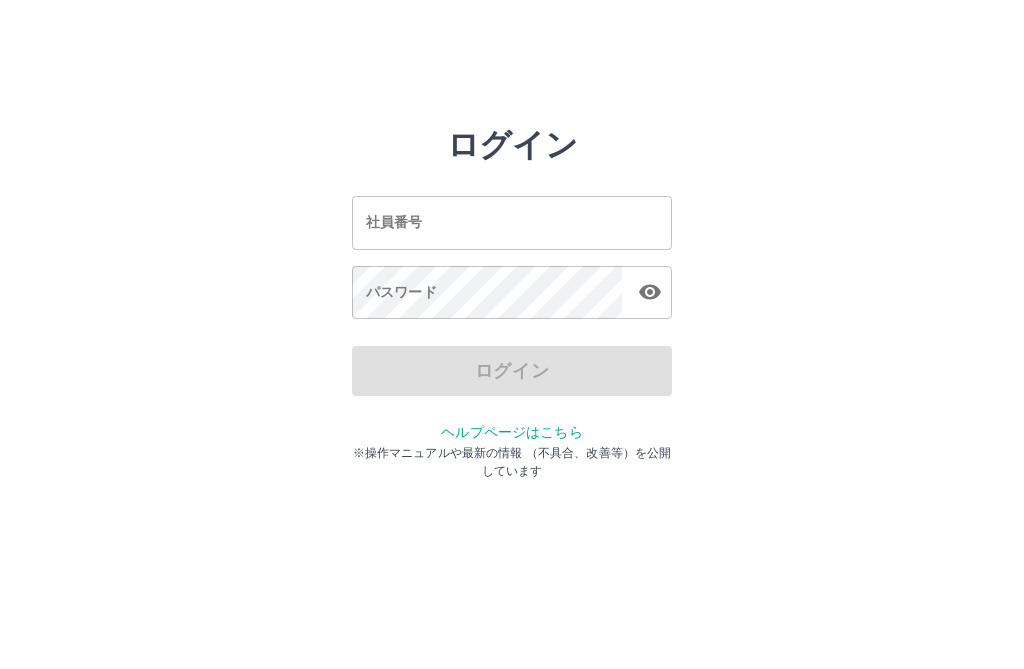 scroll, scrollTop: 0, scrollLeft: 0, axis: both 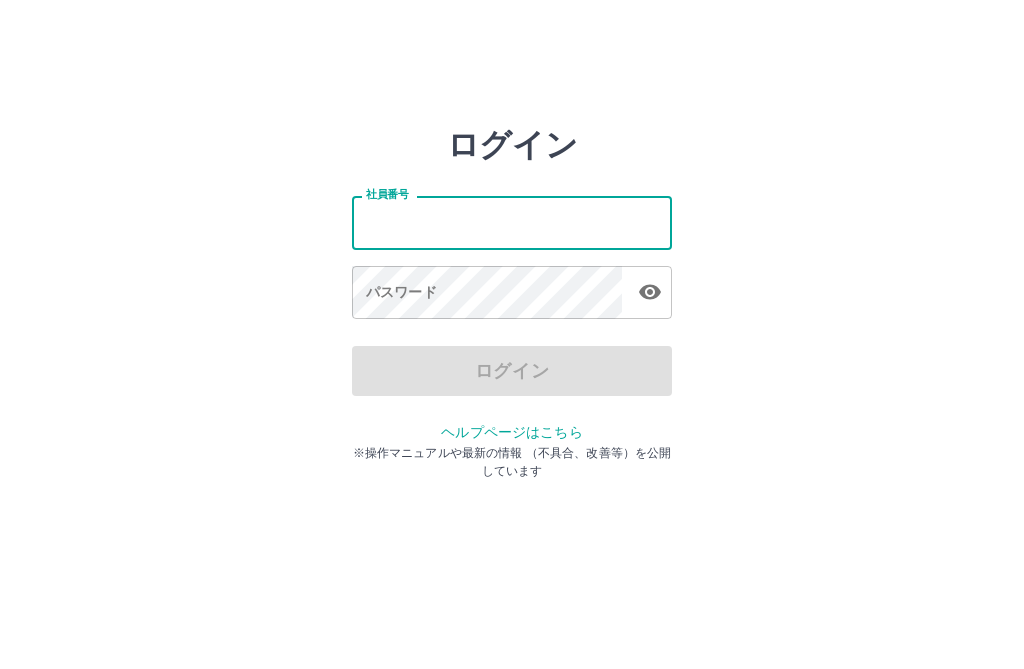 type on "*******" 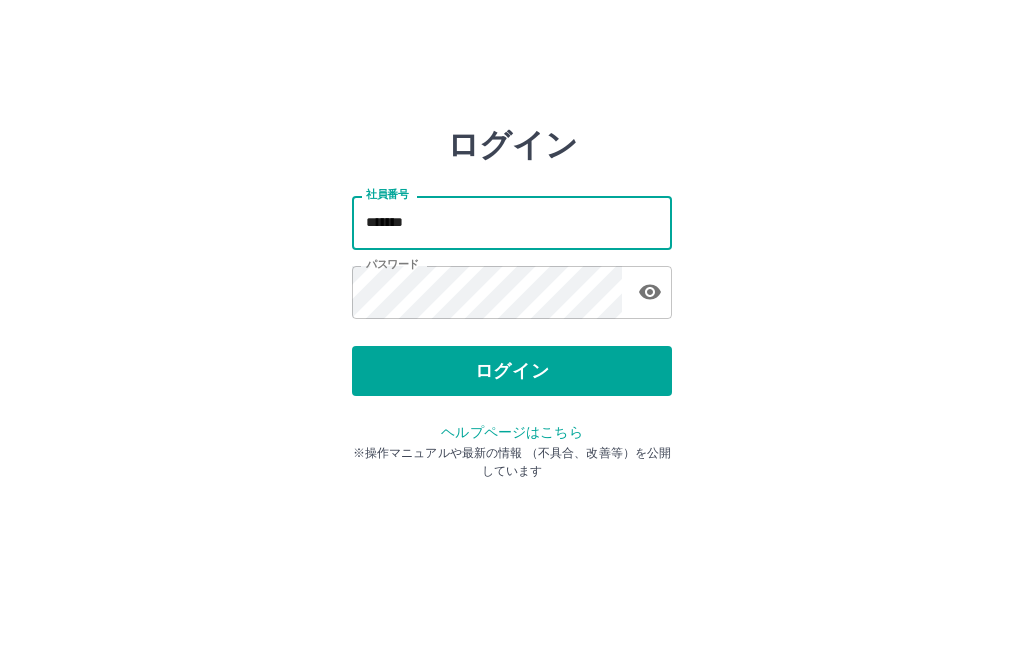 click on "ログイン" at bounding box center (512, 371) 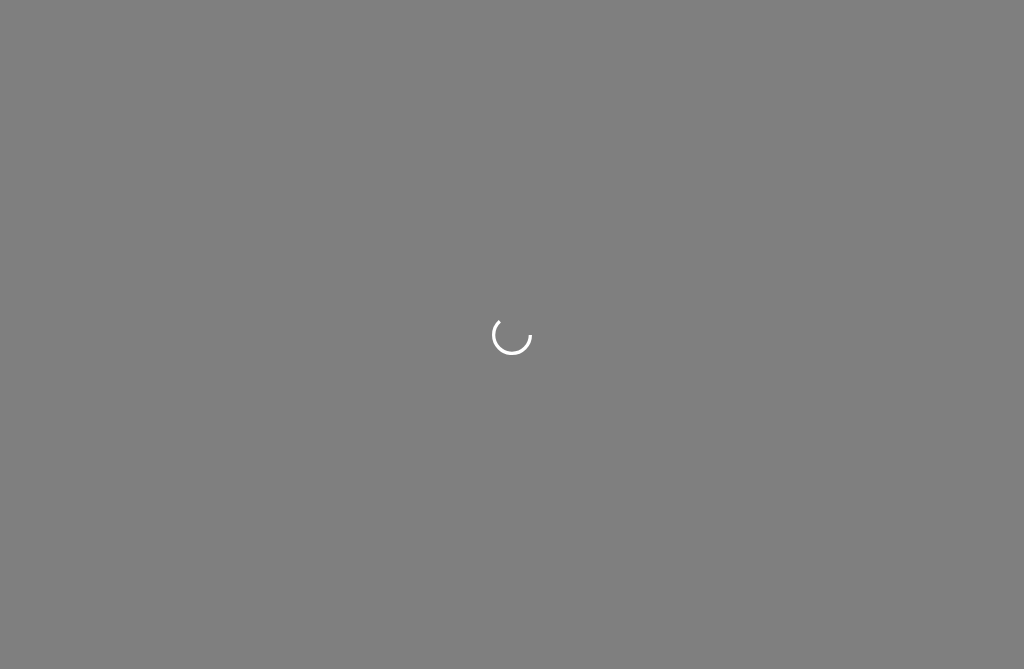 scroll, scrollTop: 0, scrollLeft: 0, axis: both 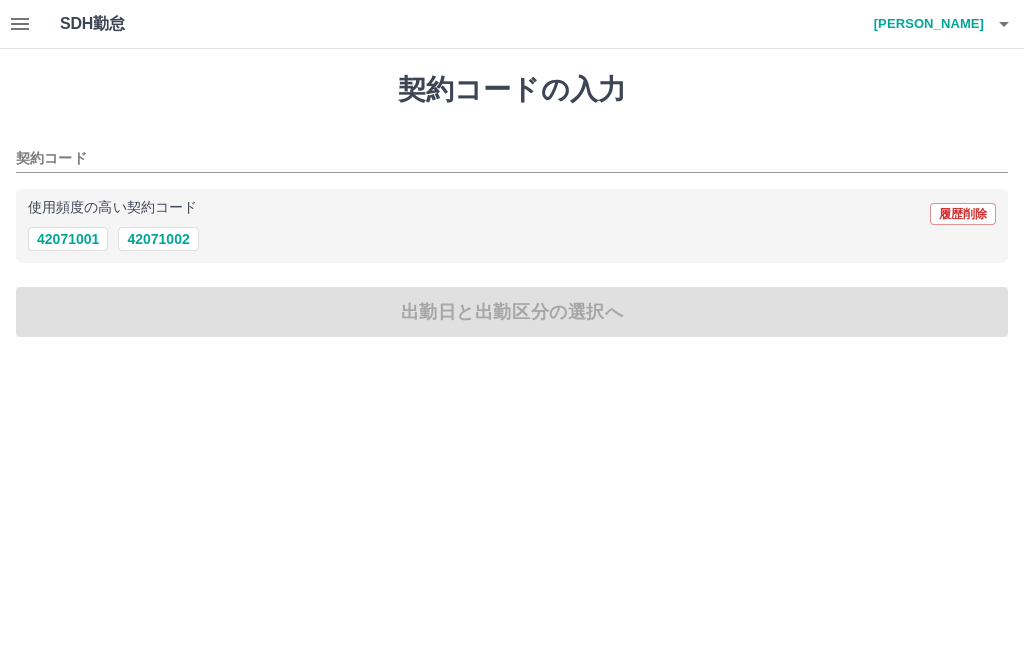 click on "42071002" at bounding box center (158, 239) 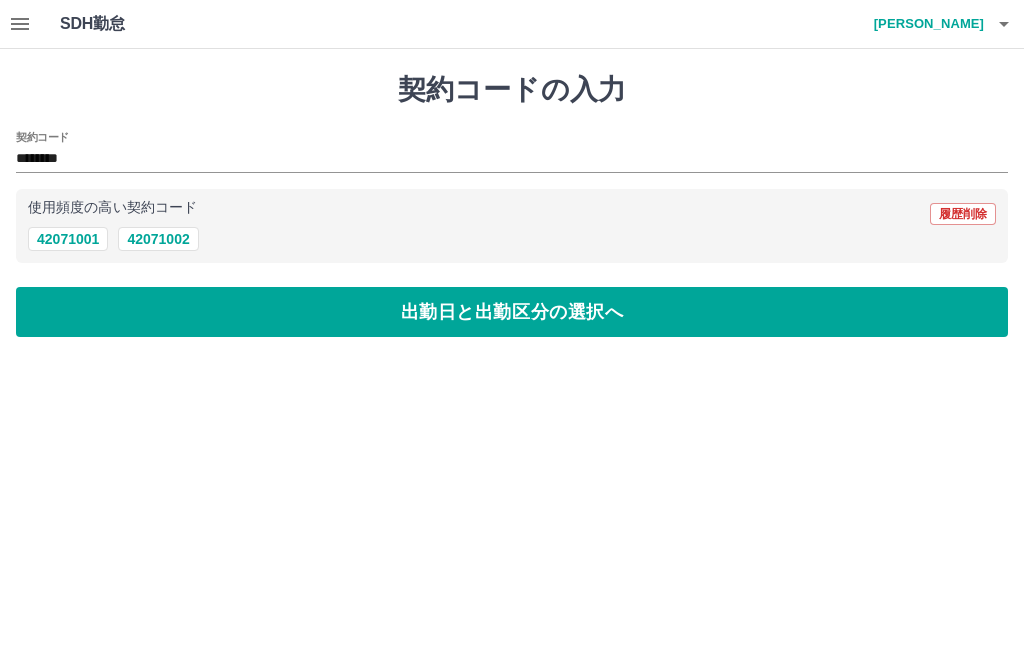 click on "出勤日と出勤区分の選択へ" at bounding box center [512, 312] 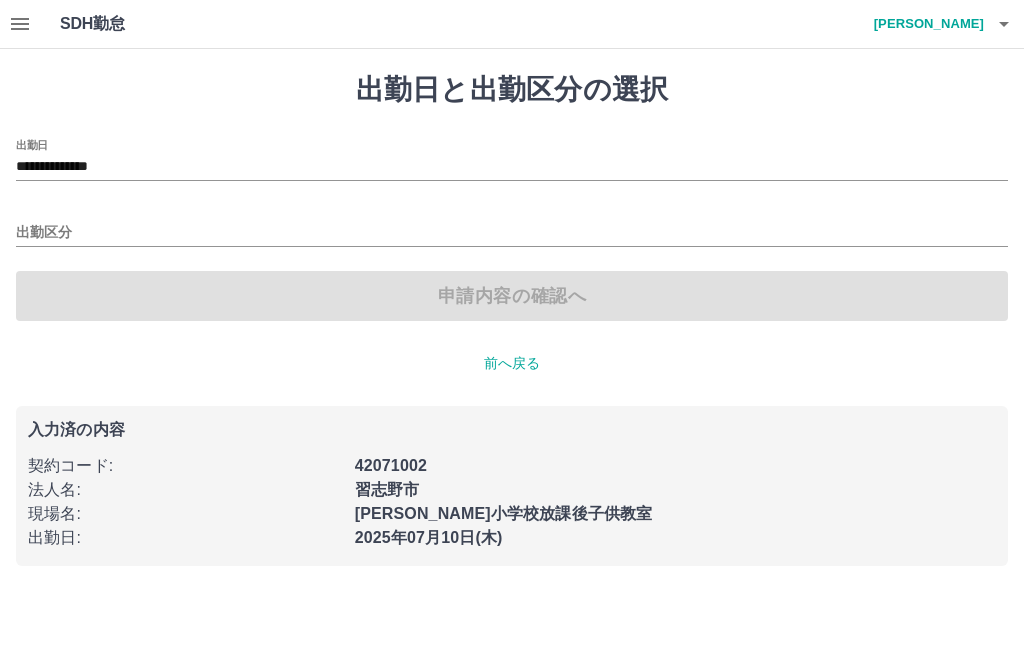 click on "出勤区分" at bounding box center [512, 233] 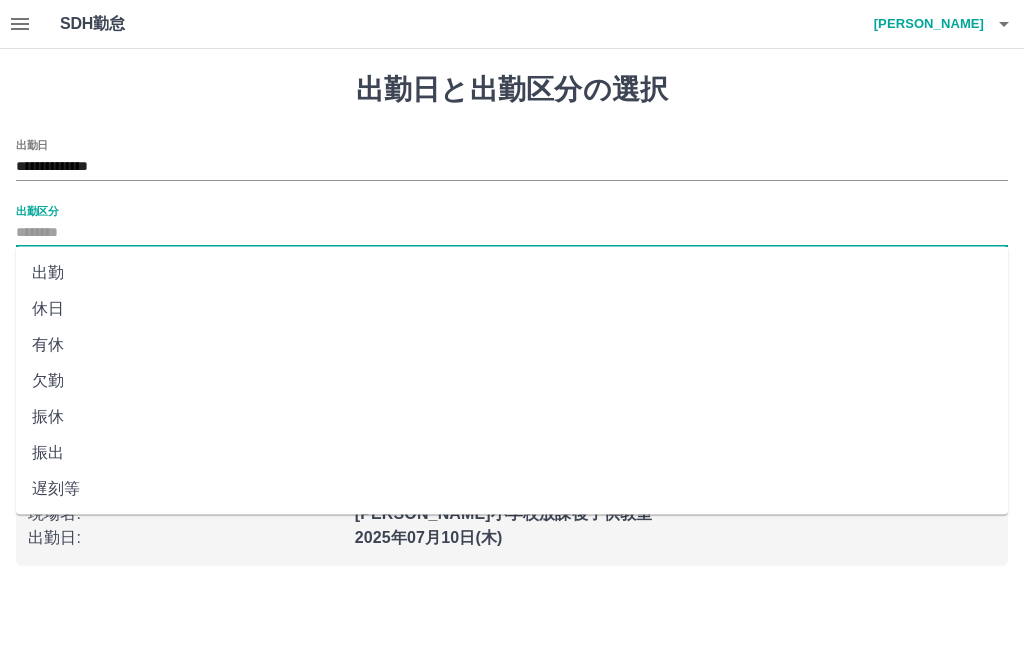 click on "出勤" at bounding box center (512, 273) 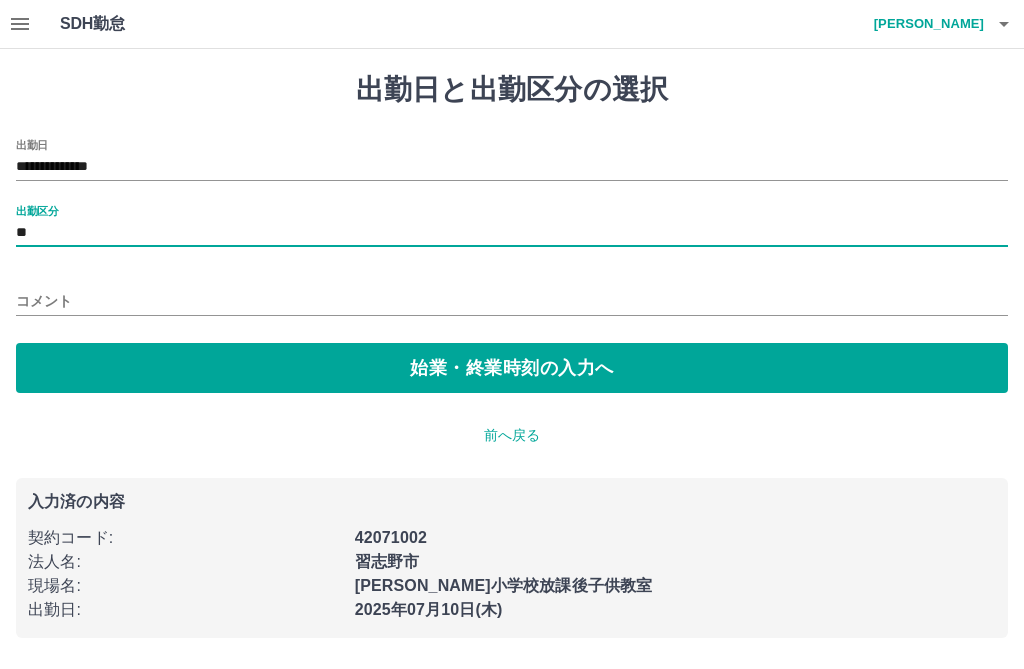 click on "始業・終業時刻の入力へ" at bounding box center [512, 368] 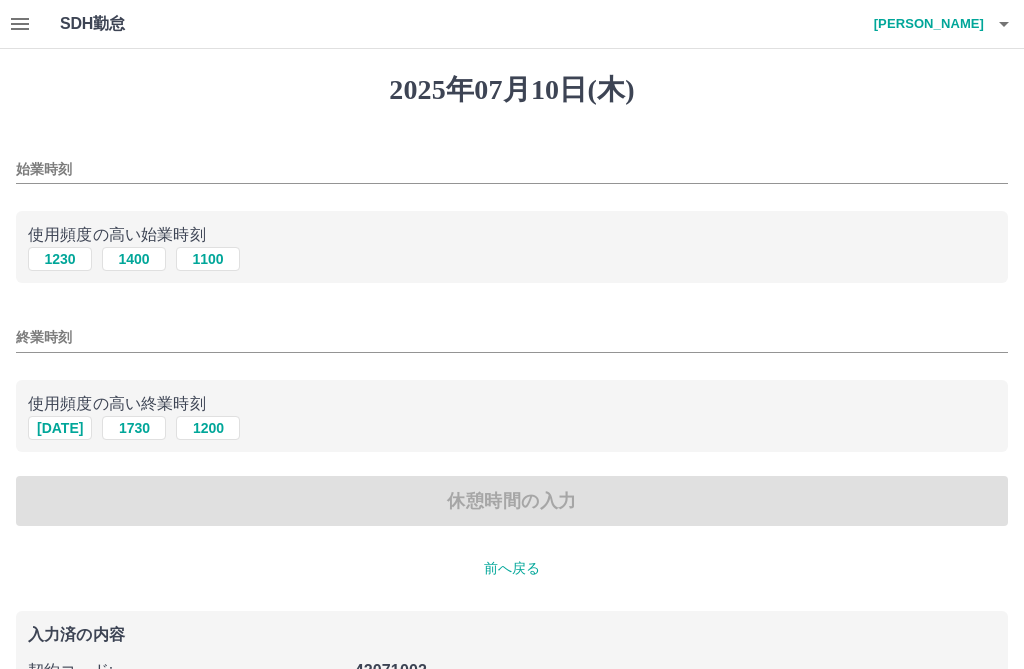 click on "始業時刻" at bounding box center [512, 169] 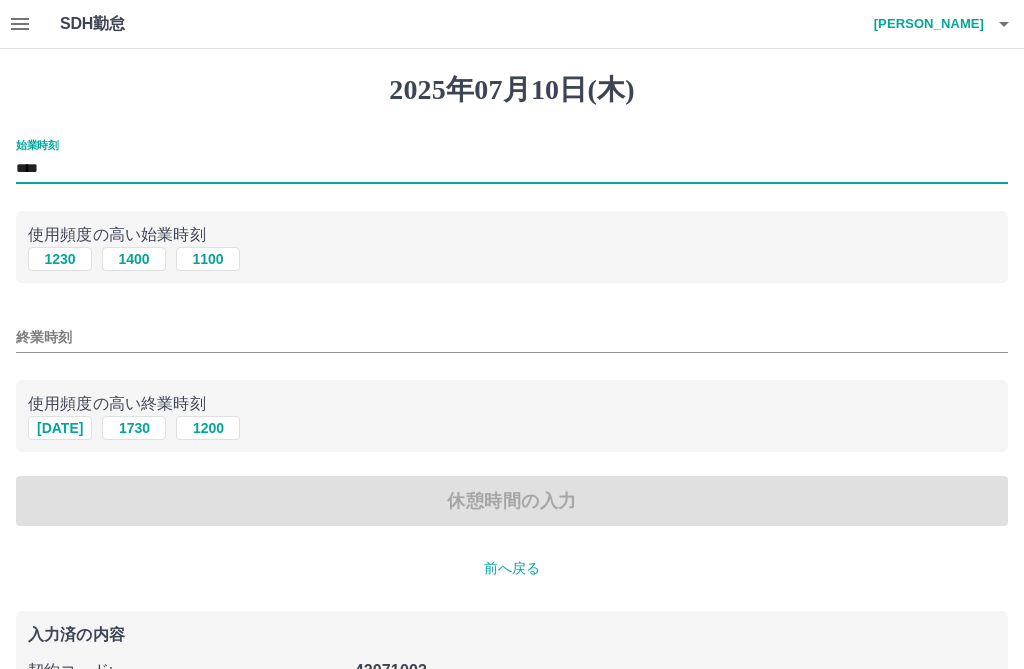 type on "****" 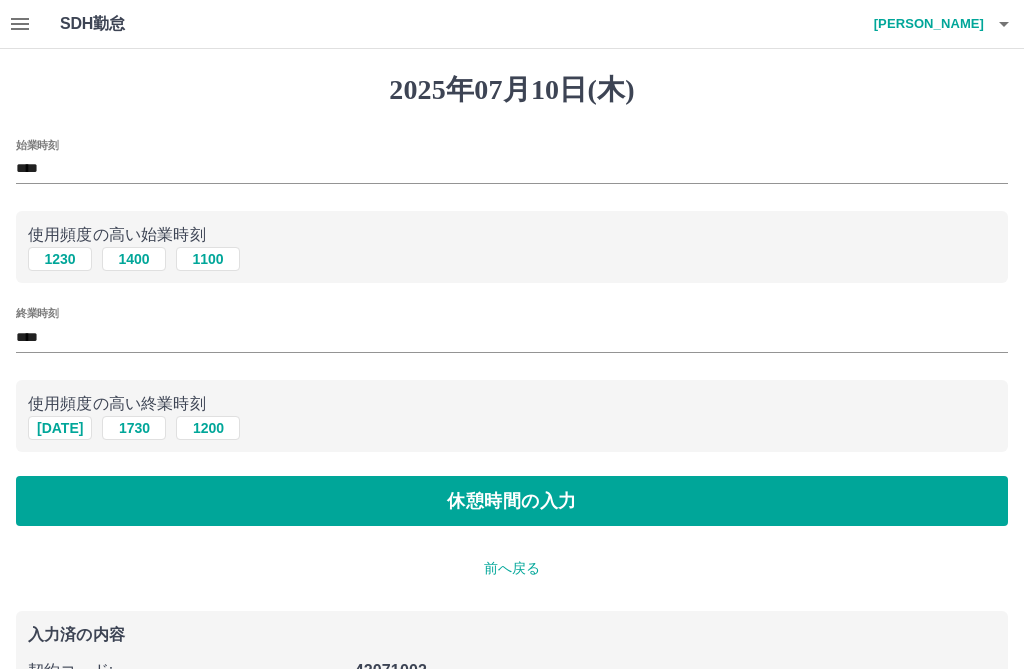 click on "休憩時間の入力" at bounding box center [512, 501] 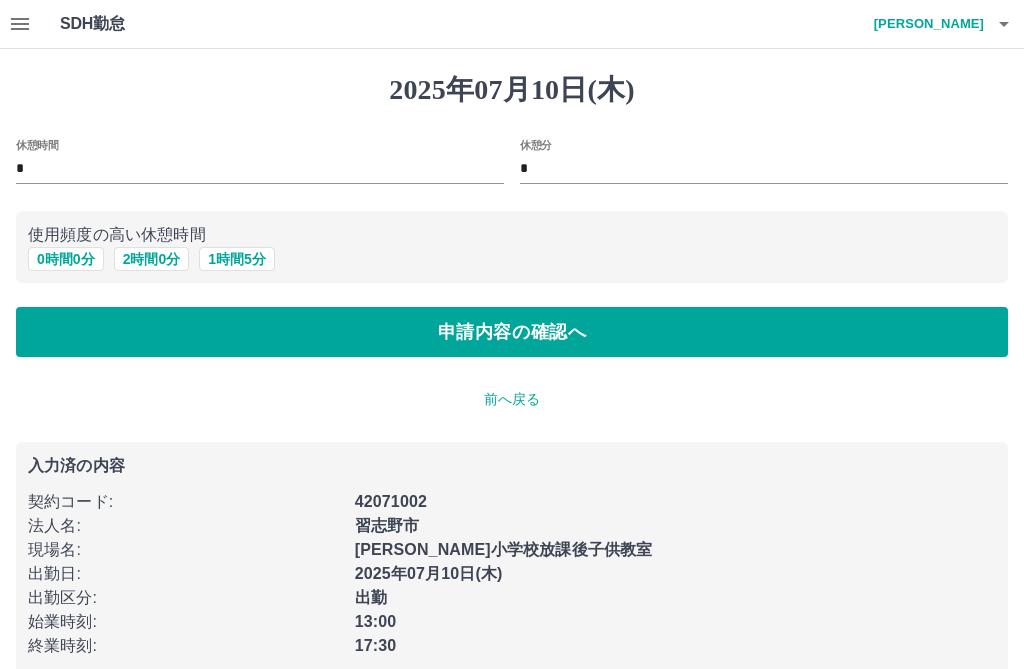 click on "申請内容の確認へ" at bounding box center (512, 332) 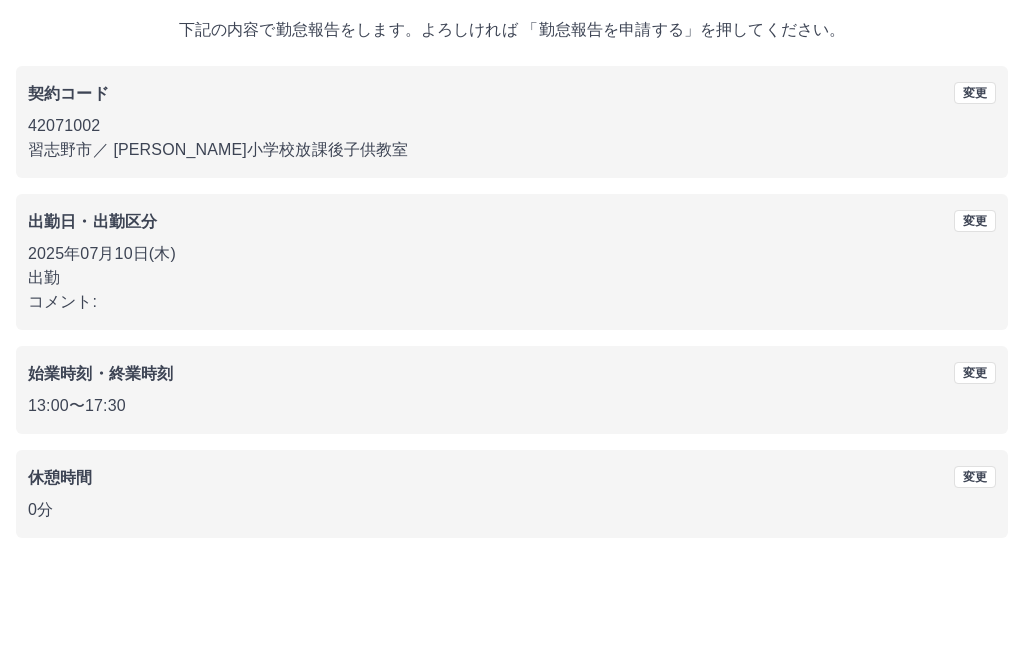 scroll, scrollTop: 79, scrollLeft: 0, axis: vertical 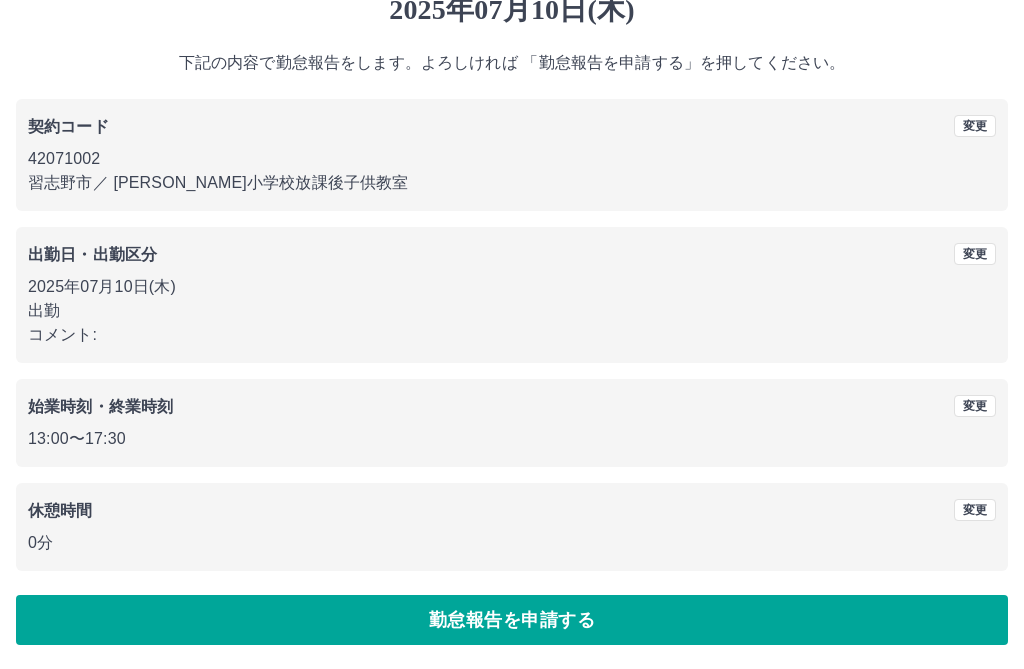 click on "勤怠報告を申請する" at bounding box center [512, 621] 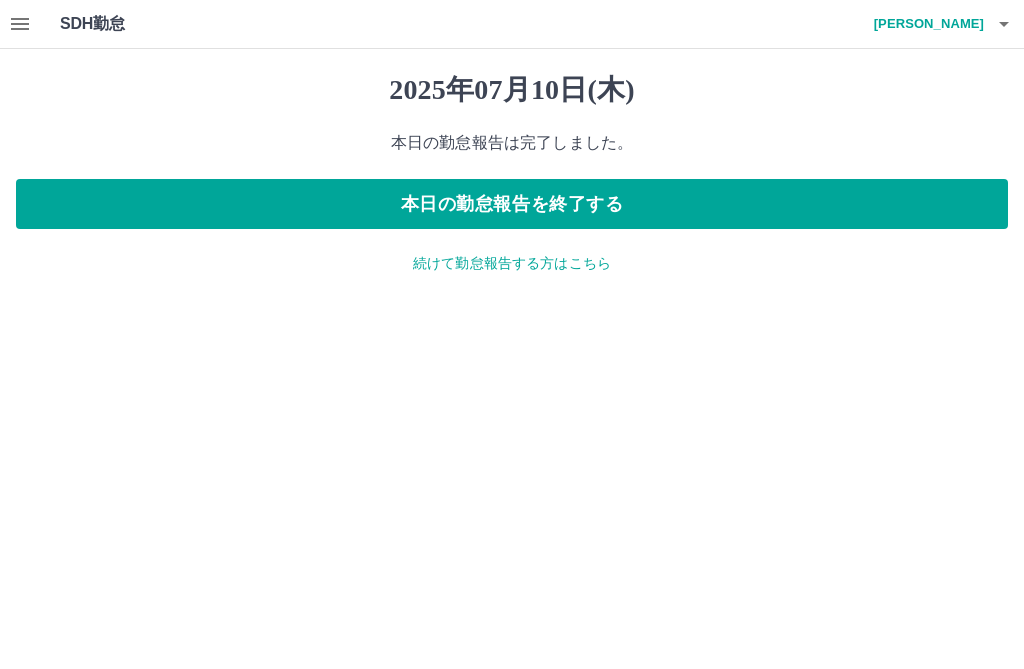 click on "本日の勤怠報告を終了する" at bounding box center [512, 204] 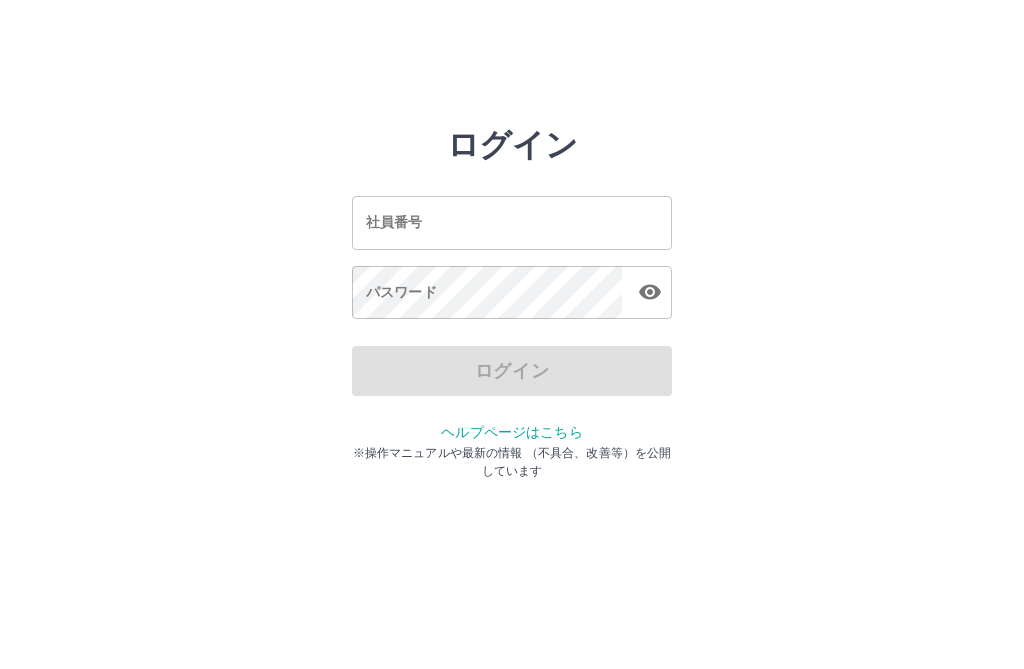 scroll, scrollTop: 0, scrollLeft: 0, axis: both 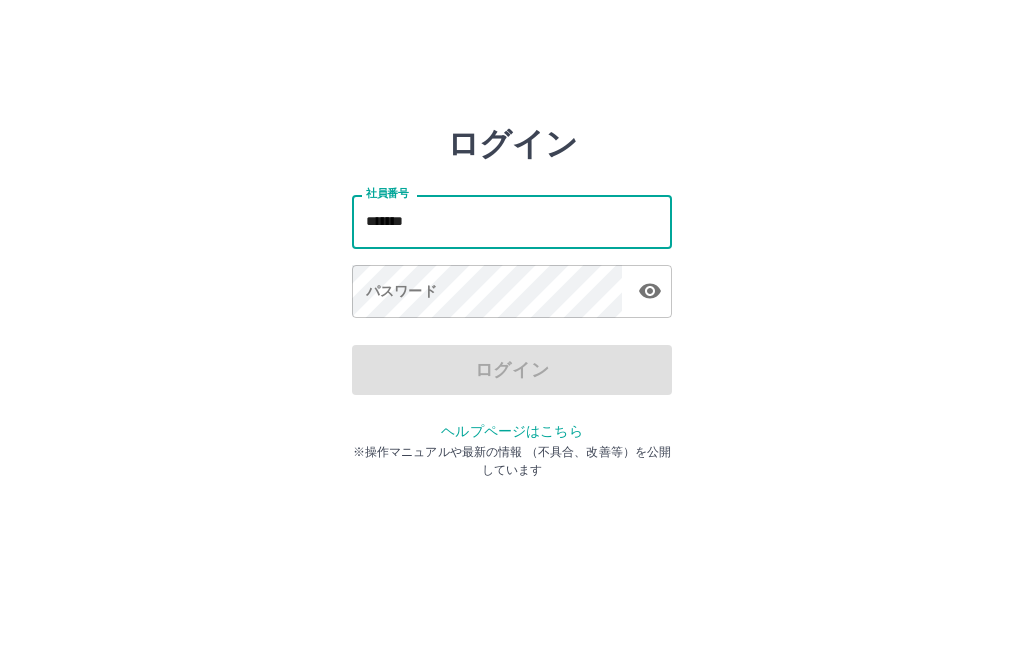 type on "*******" 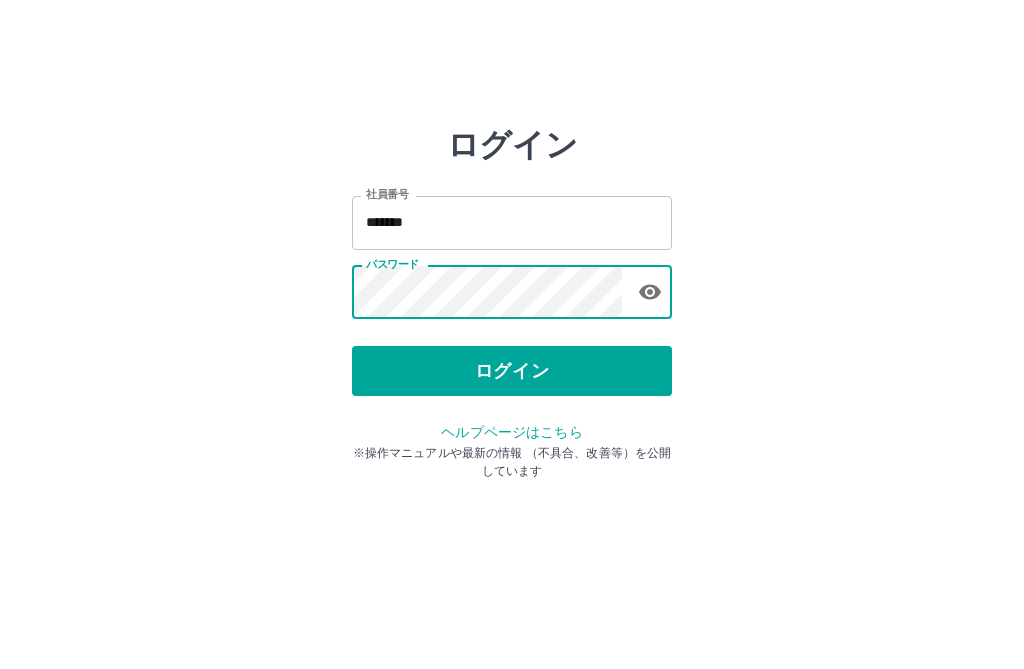 click on "ログイン 社員番号 ******* 社員番号 パスワード パスワード ログイン ヘルプページはこちら ※操作マニュアルや最新の情報 （不具合、改善等）を公開しています" at bounding box center [512, 223] 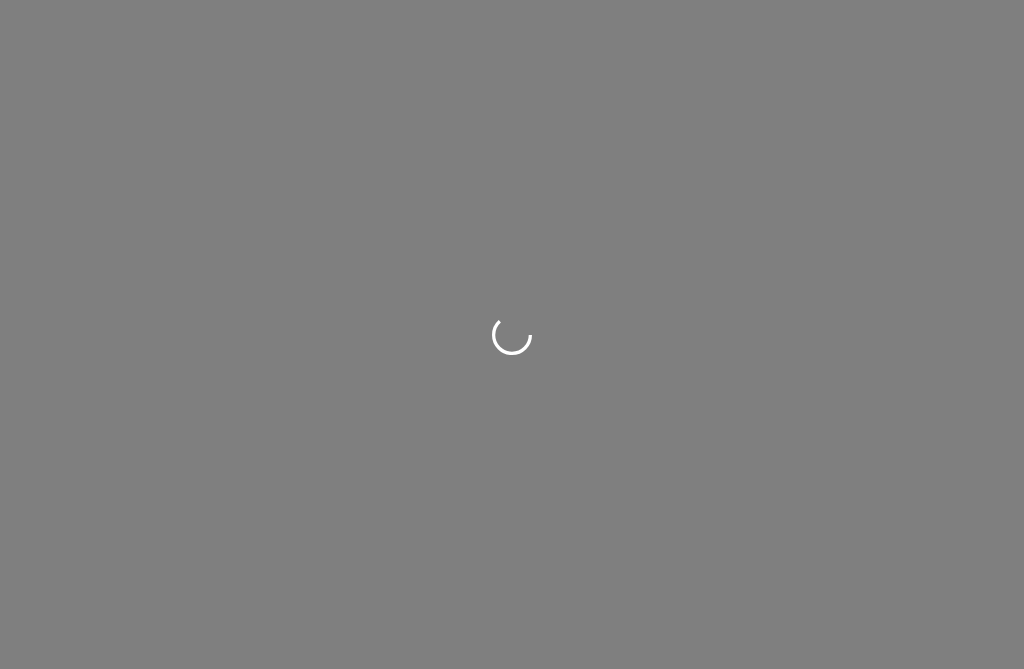 scroll, scrollTop: 0, scrollLeft: 0, axis: both 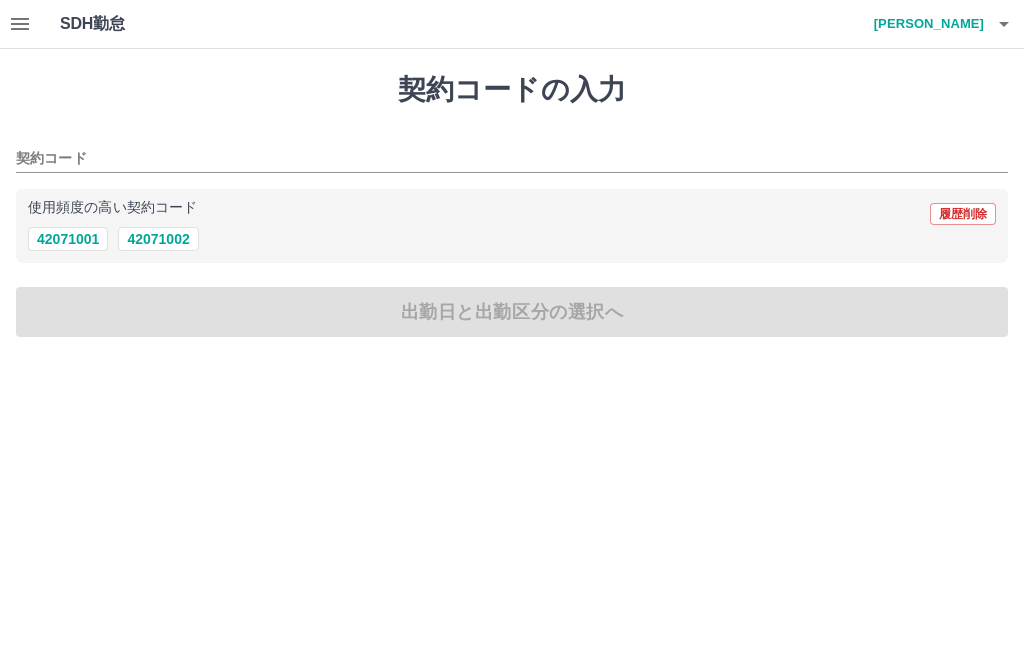click on "42071002" at bounding box center (158, 239) 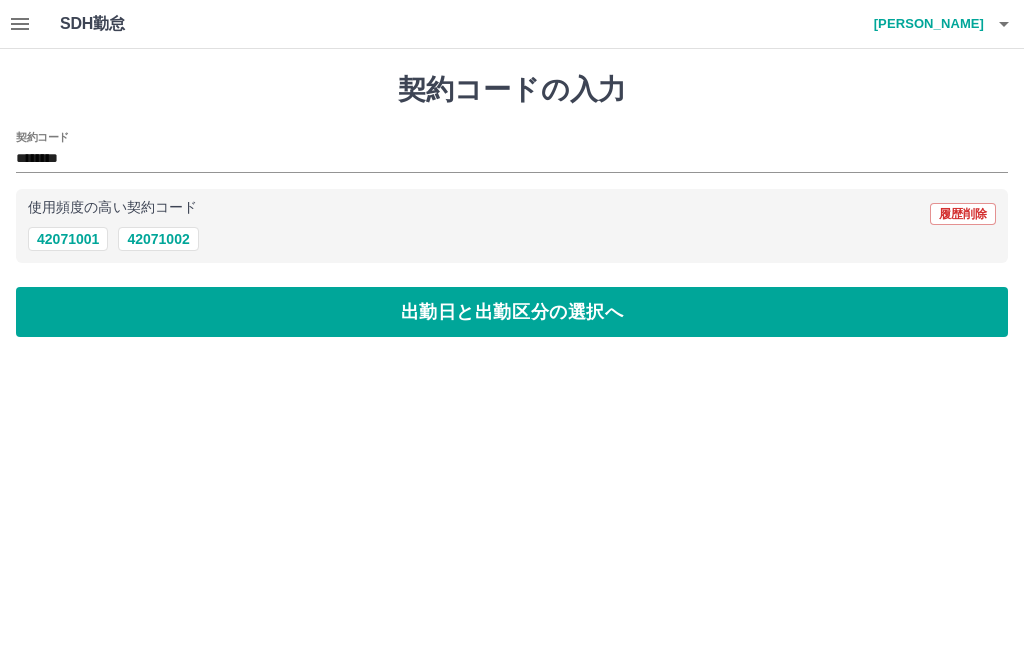 click on "出勤日と出勤区分の選択へ" at bounding box center [512, 312] 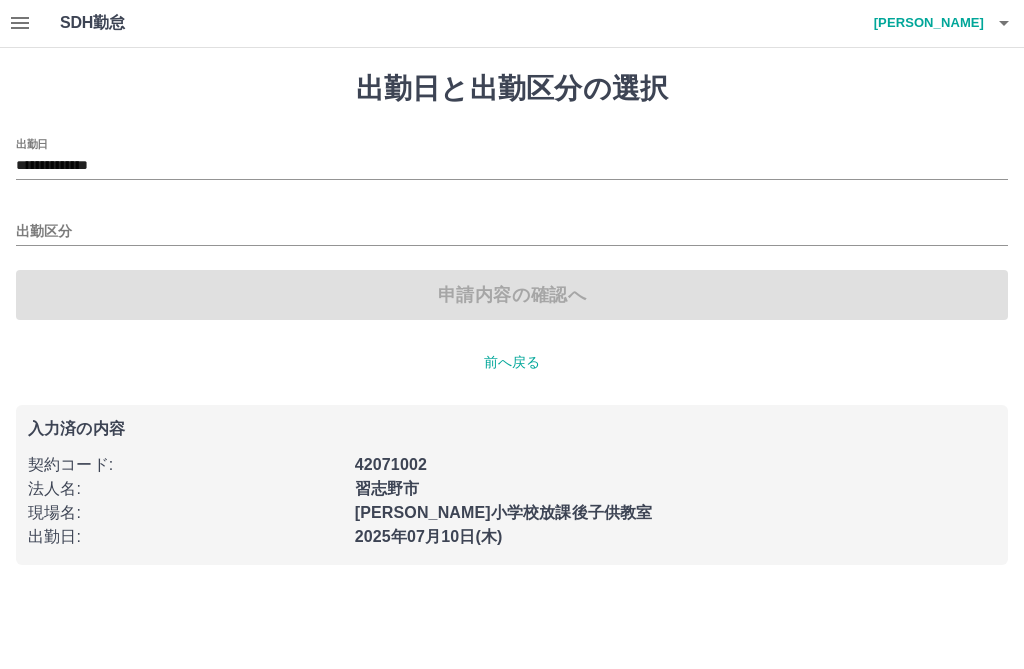 click on "出勤区分" at bounding box center [512, 233] 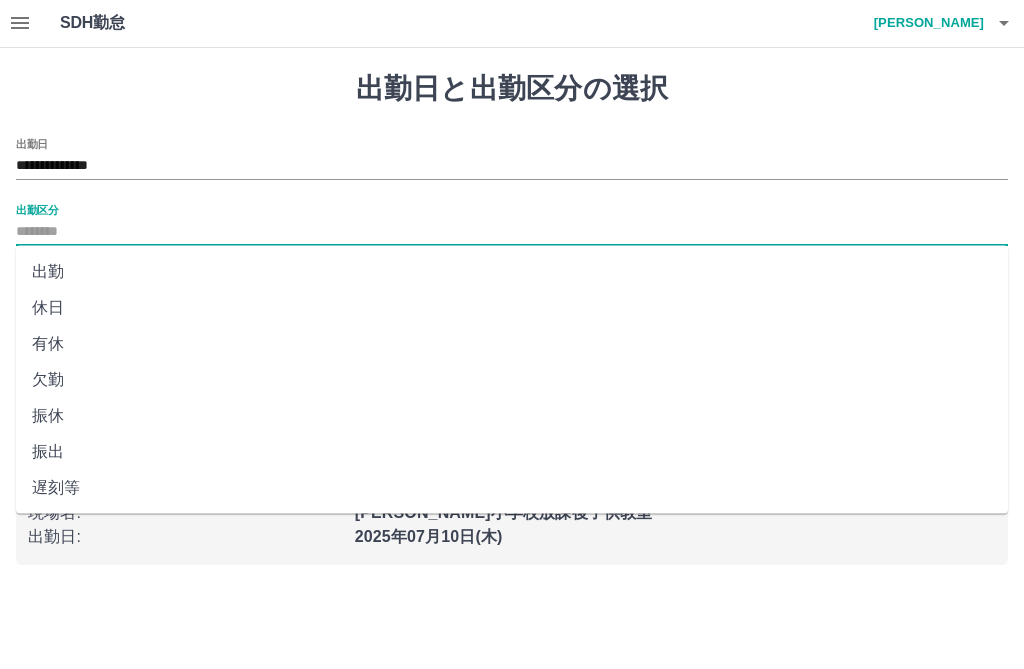 click on "出勤" at bounding box center [512, 273] 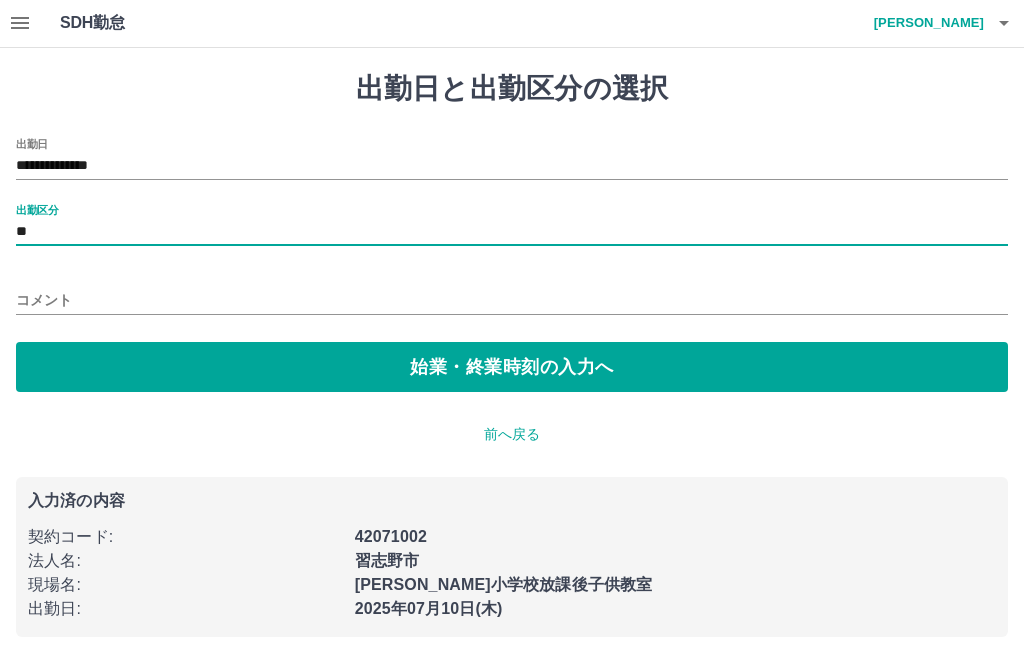 click on "始業・終業時刻の入力へ" at bounding box center [512, 368] 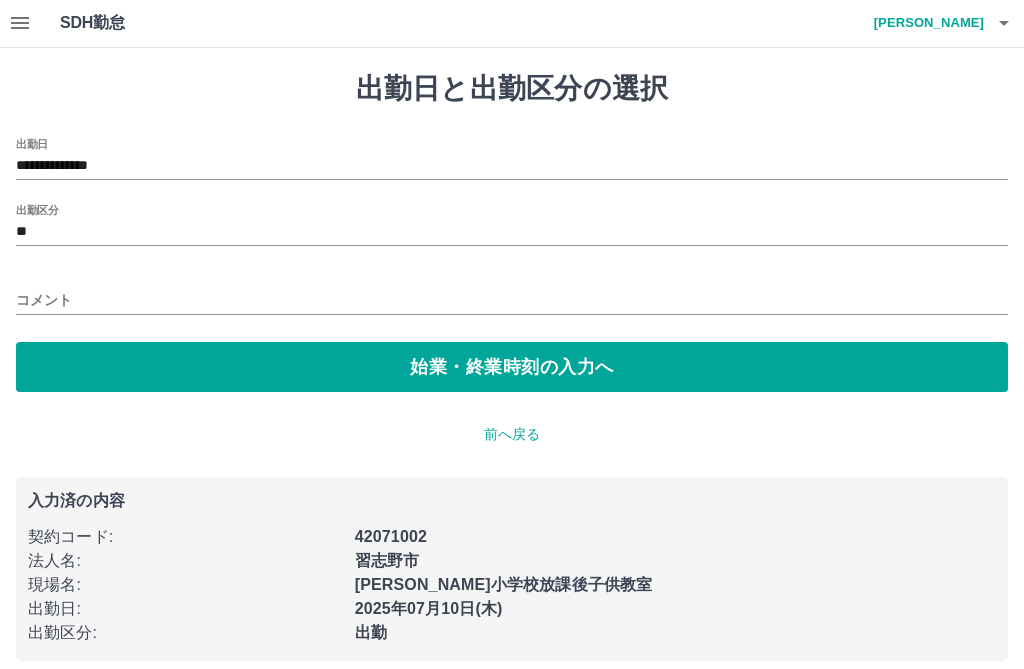 scroll, scrollTop: 0, scrollLeft: 0, axis: both 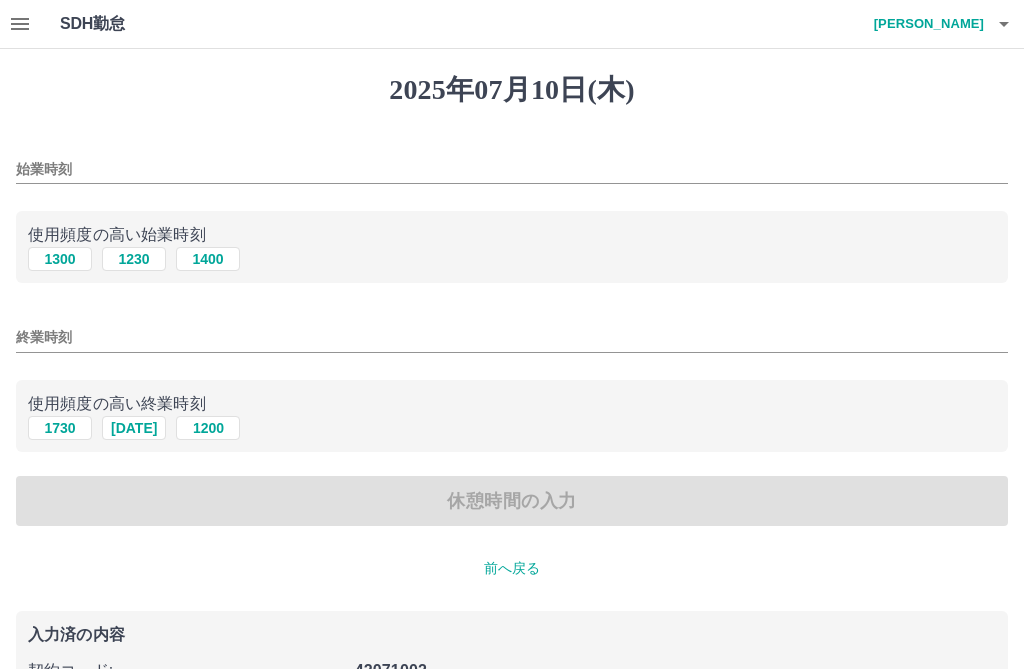 click on "1300" at bounding box center (60, 259) 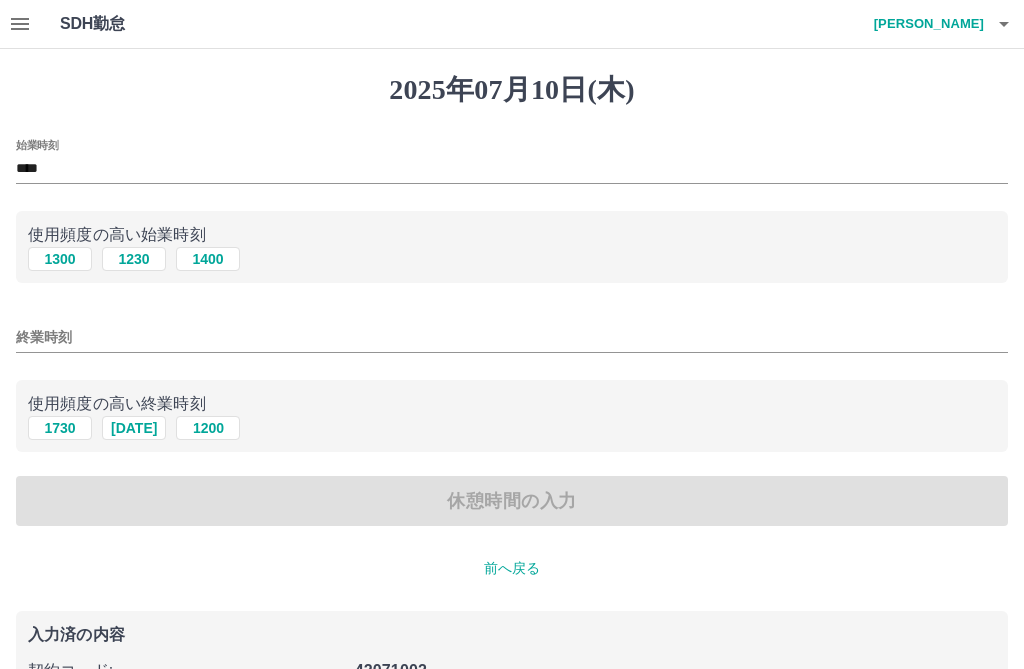 click on "1730" at bounding box center (60, 428) 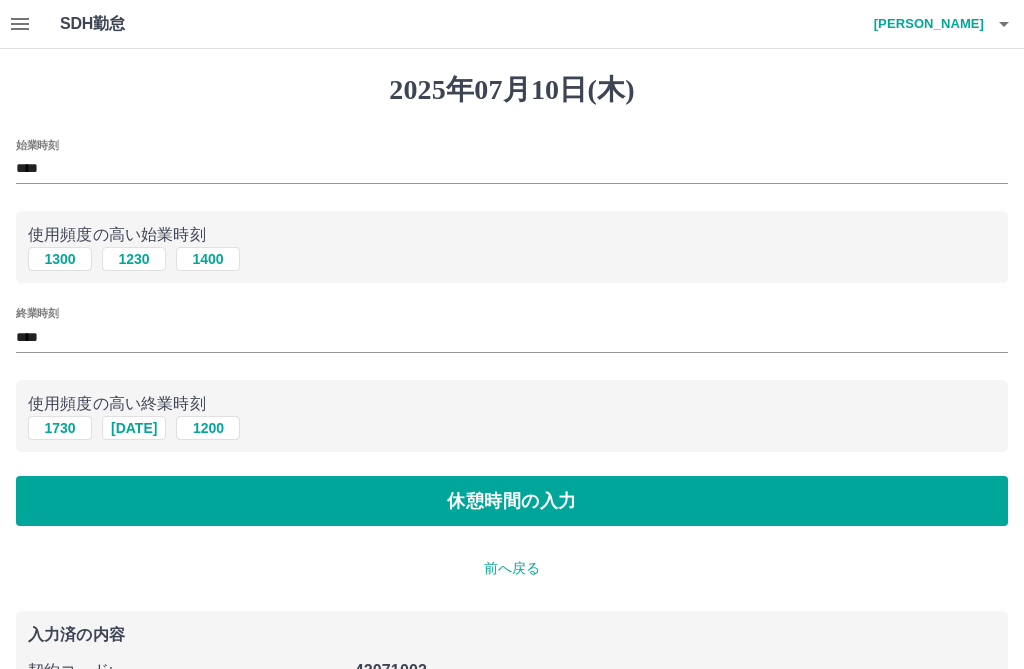 click on "休憩時間の入力" at bounding box center [512, 501] 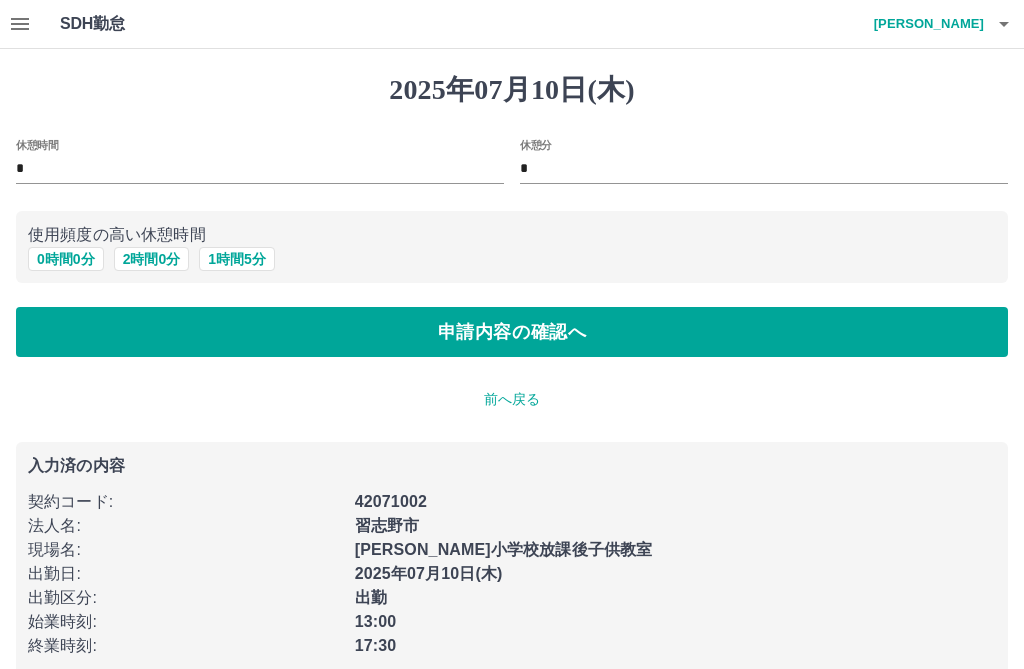 click on "申請内容の確認へ" at bounding box center [512, 332] 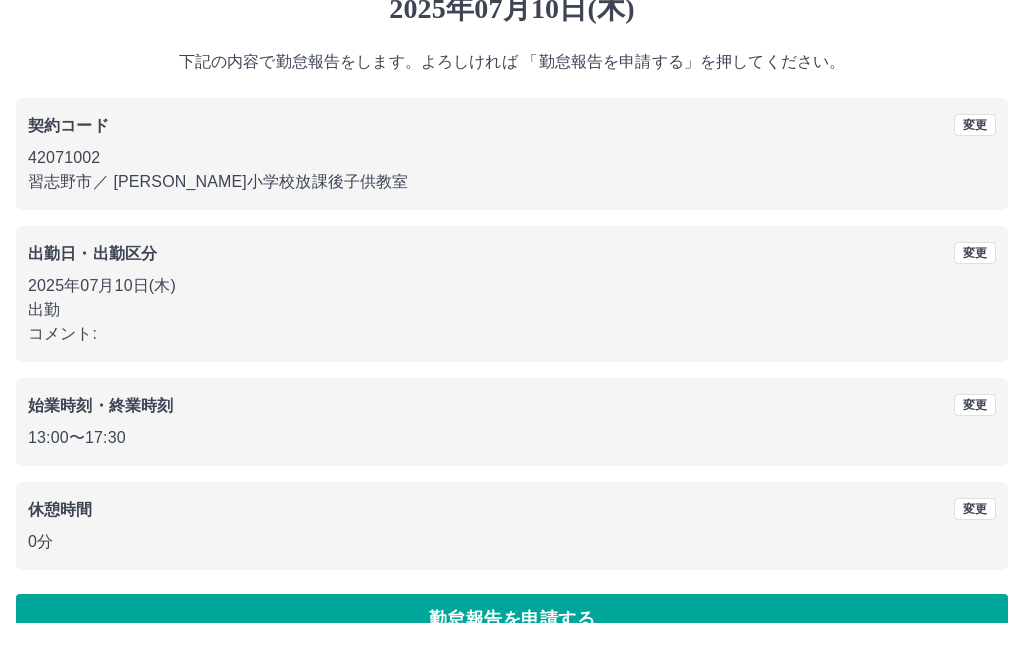 scroll, scrollTop: 79, scrollLeft: 0, axis: vertical 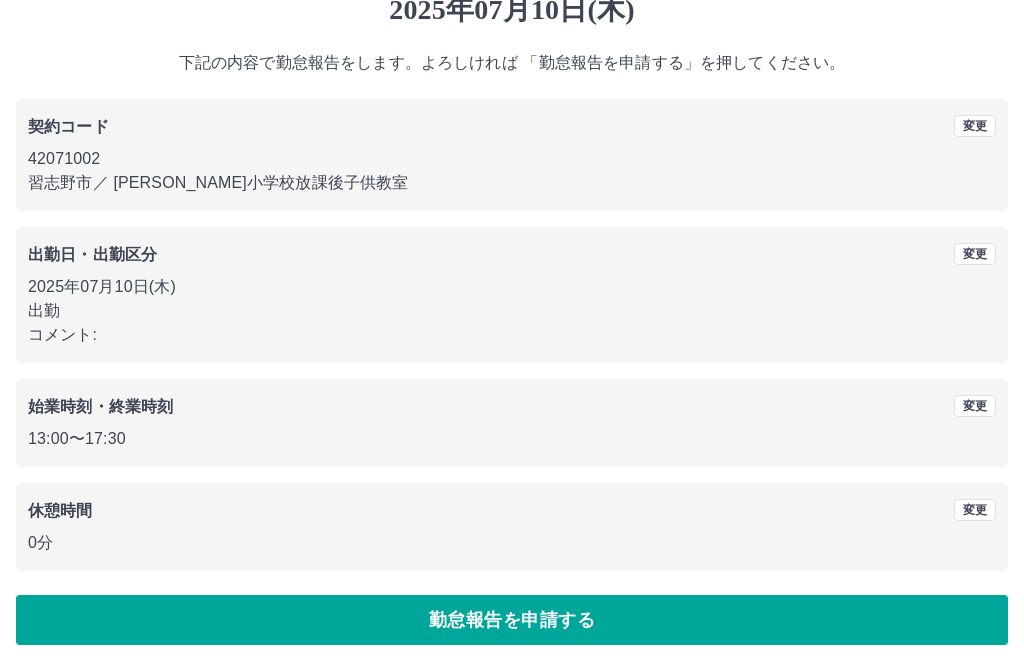 click on "勤怠報告を申請する" at bounding box center (512, 621) 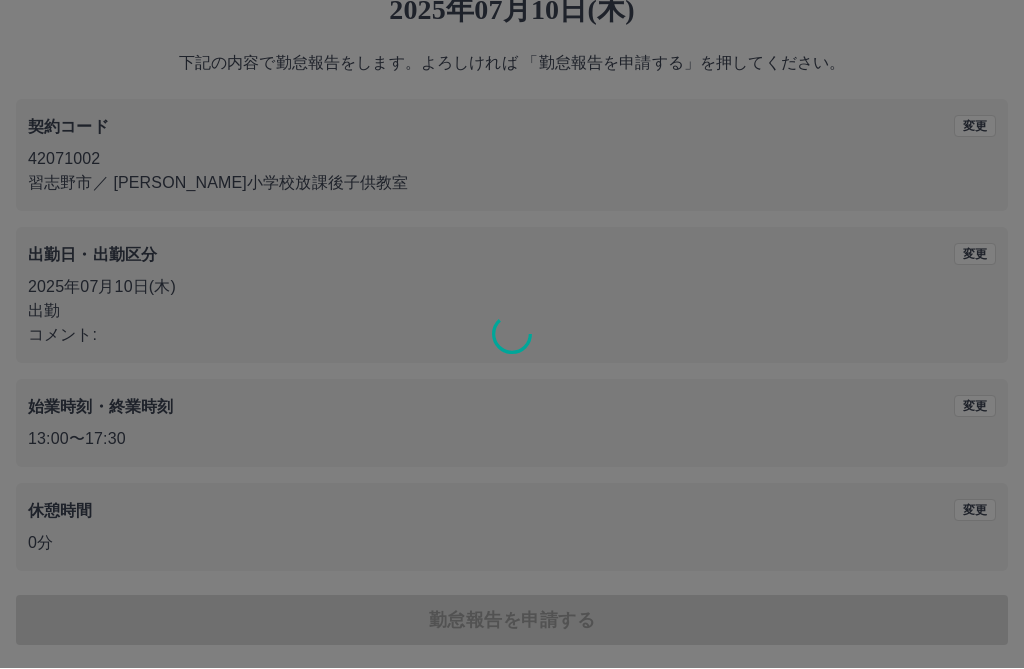 scroll, scrollTop: 0, scrollLeft: 0, axis: both 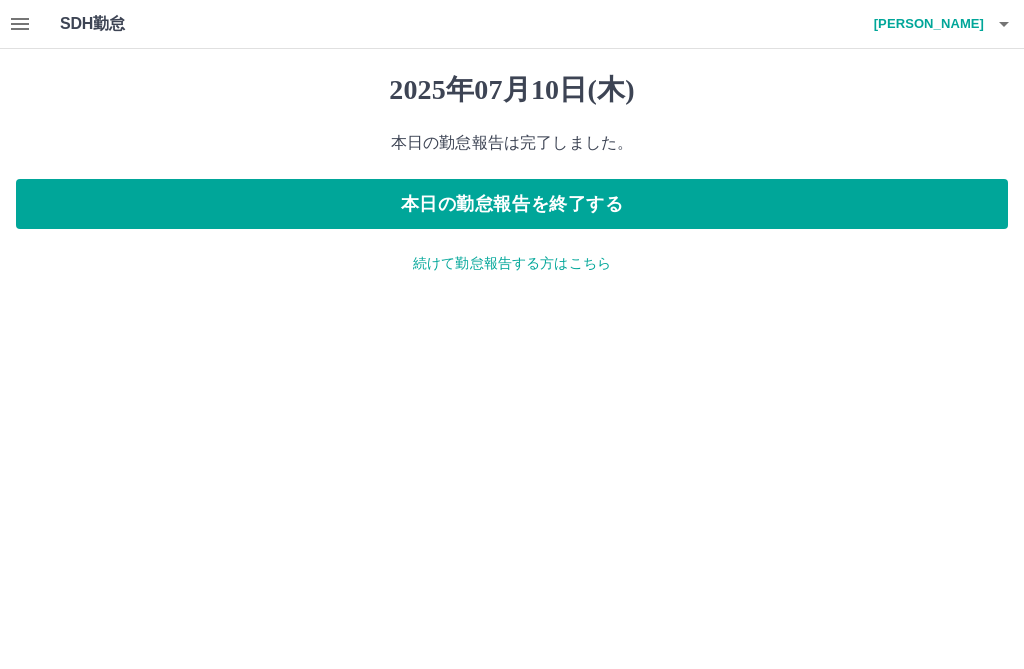 click on "続けて勤怠報告する方はこちら" at bounding box center [512, 263] 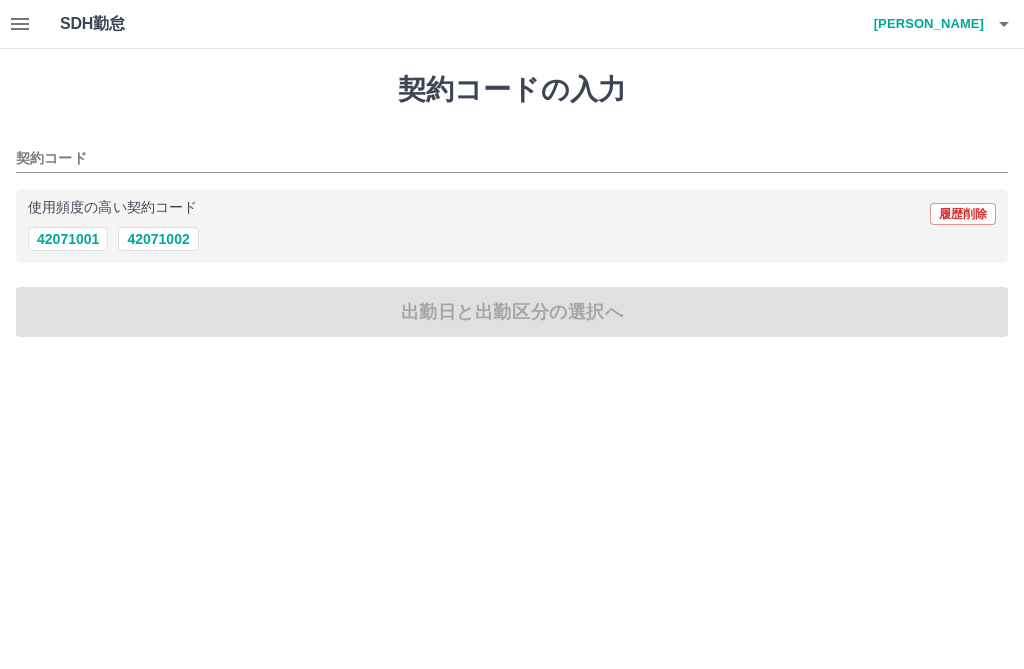 click on "松岡　千津" at bounding box center [924, 24] 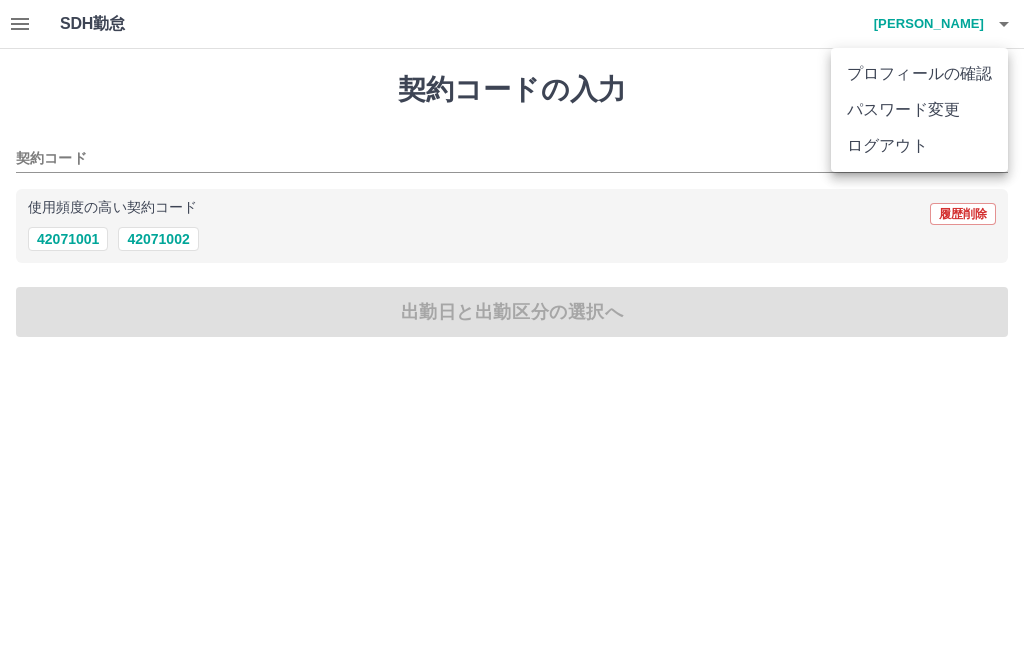click on "ログアウト" at bounding box center [919, 146] 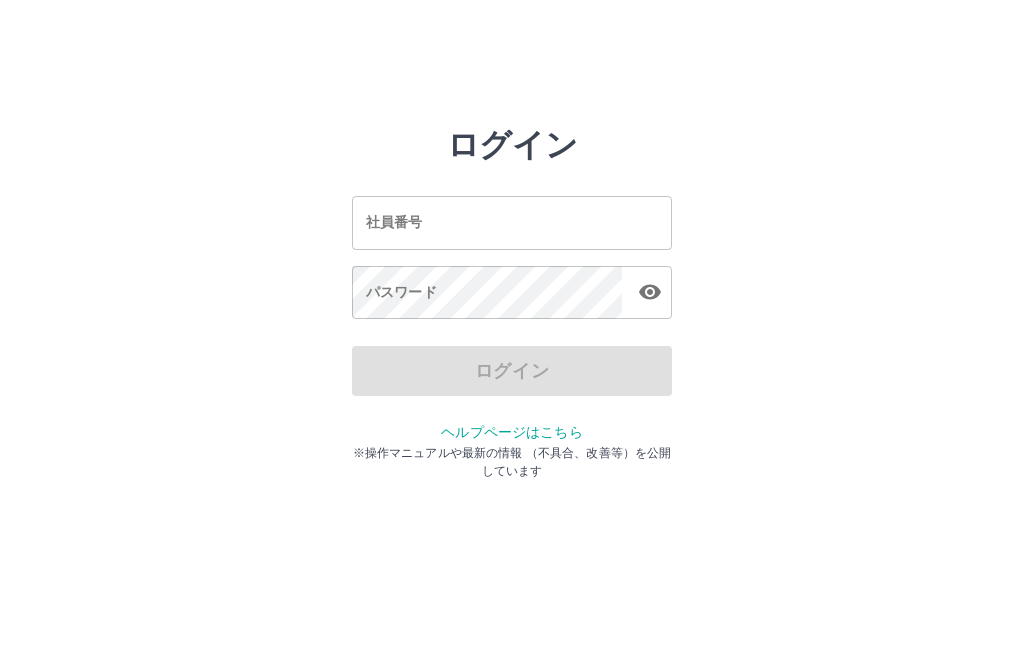 scroll, scrollTop: 0, scrollLeft: 0, axis: both 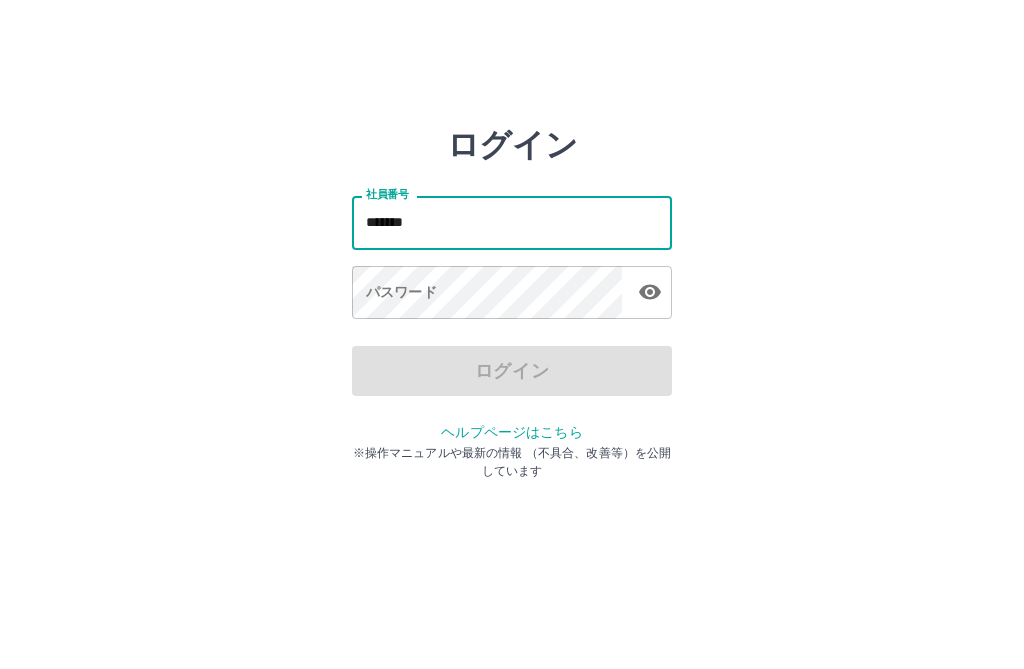 type on "*******" 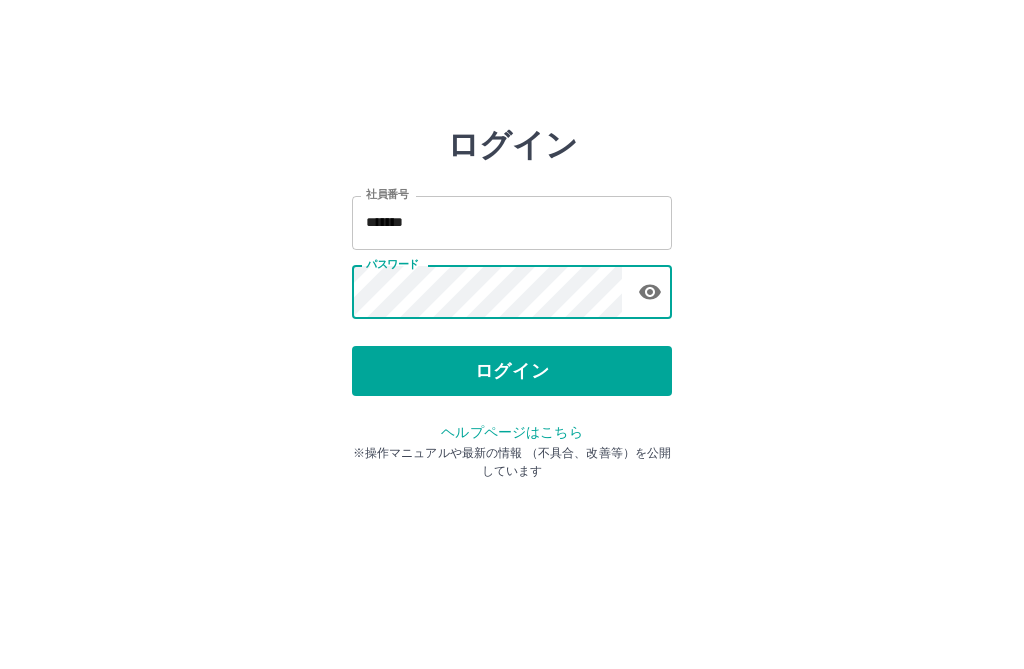 click on "ログイン" at bounding box center (512, 371) 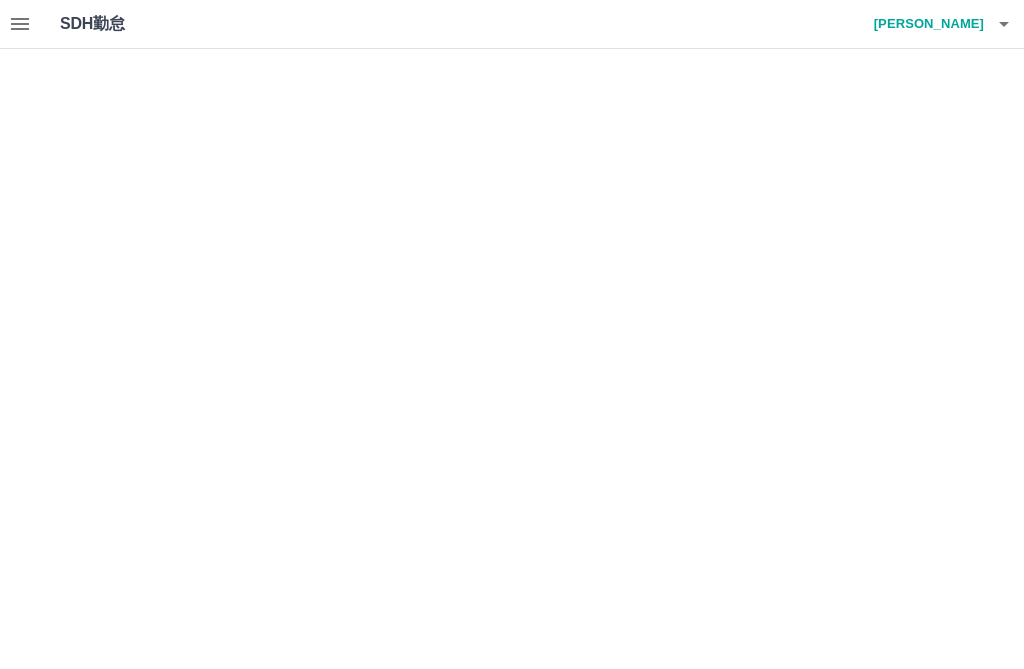 scroll, scrollTop: 0, scrollLeft: 0, axis: both 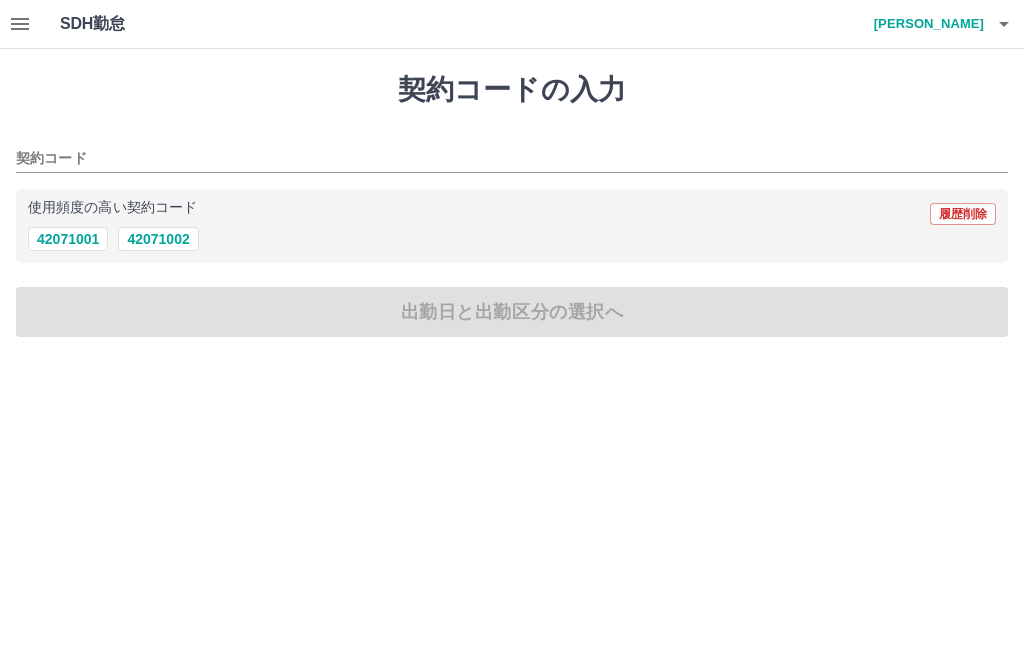 click on "42071002" at bounding box center [158, 239] 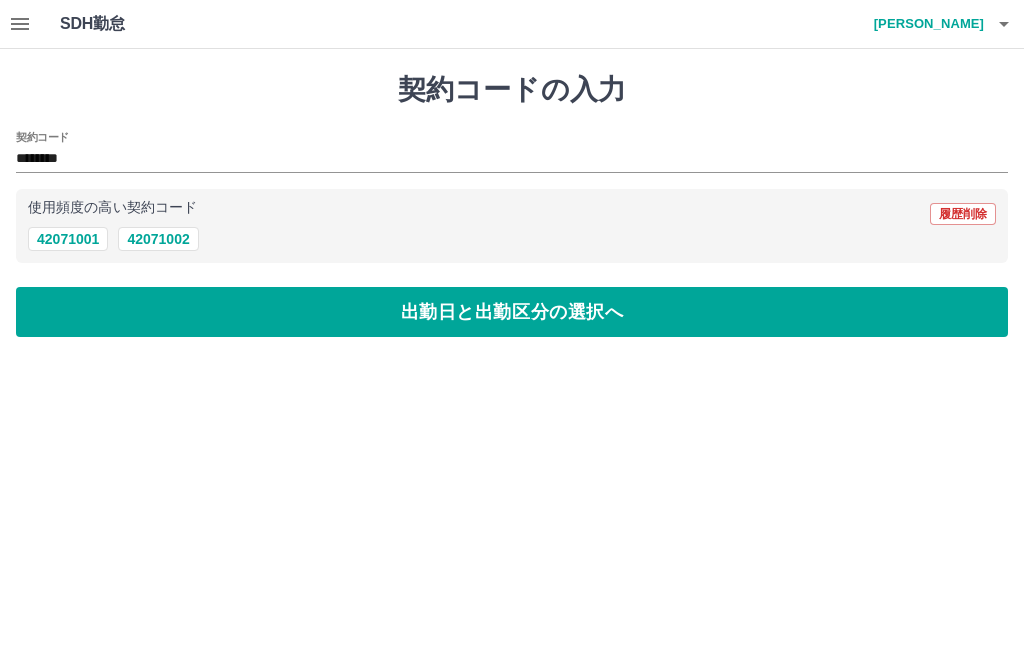 click on "出勤日と出勤区分の選択へ" at bounding box center (512, 312) 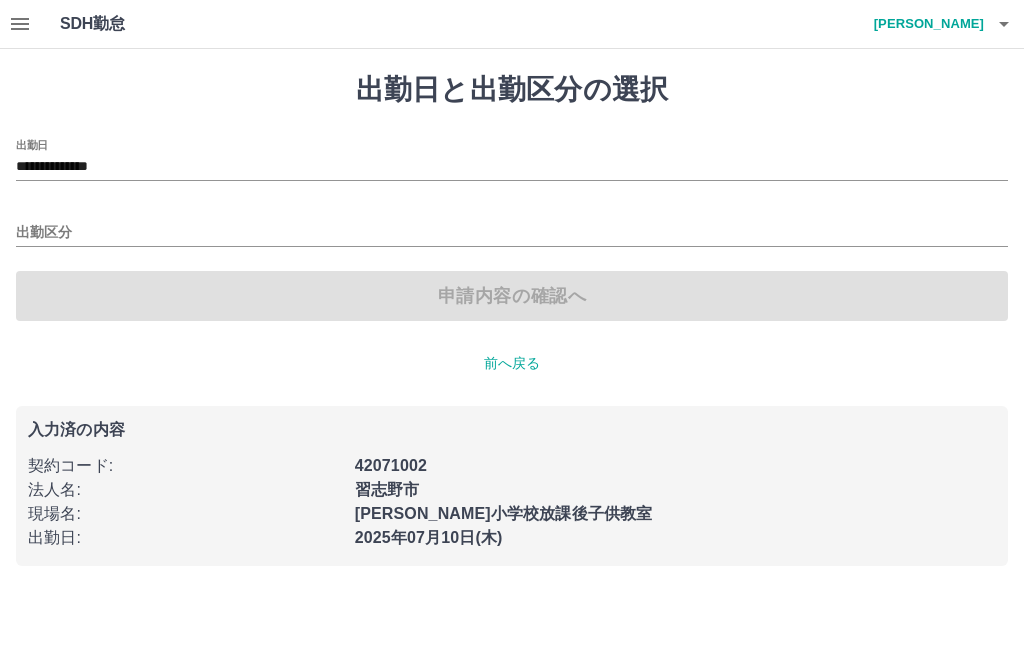 click on "出勤区分" at bounding box center [512, 233] 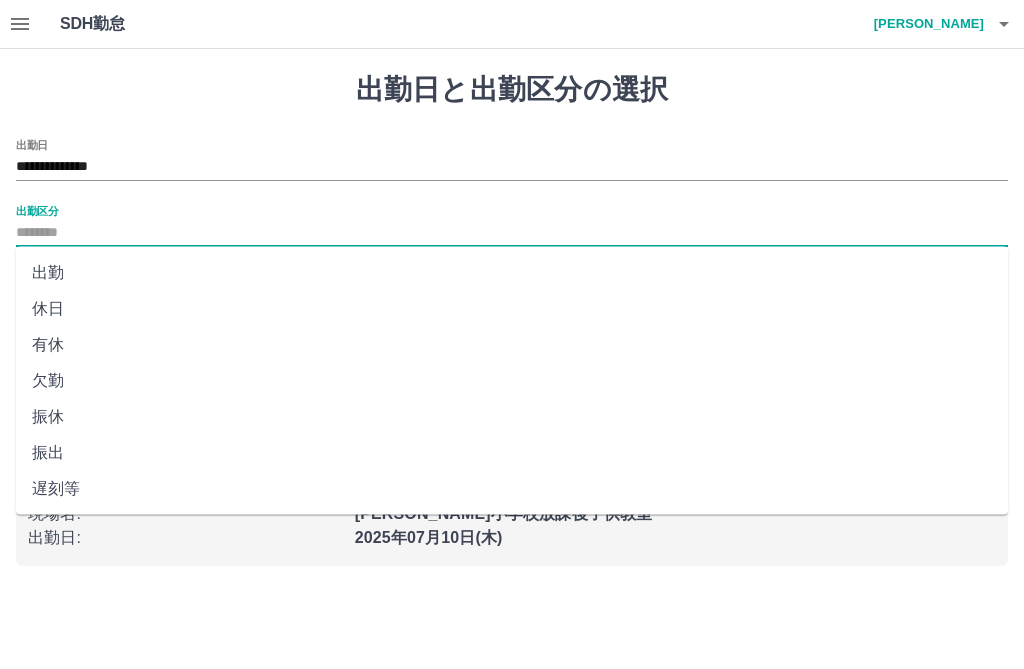 click on "出勤" at bounding box center (512, 273) 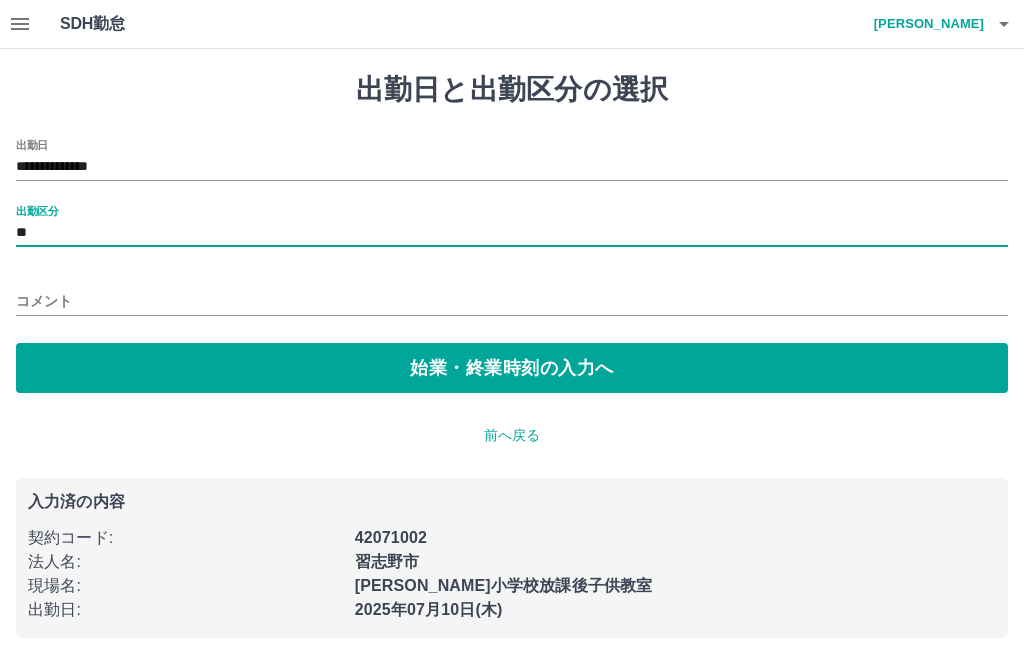 click on "始業・終業時刻の入力へ" at bounding box center [512, 368] 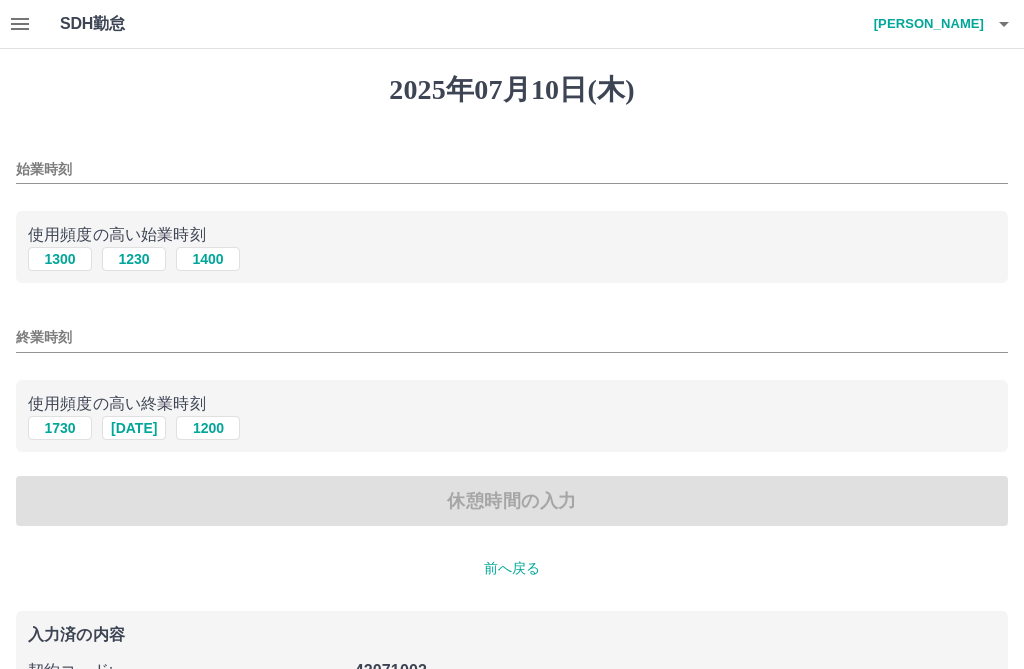 click on "1300" at bounding box center (60, 259) 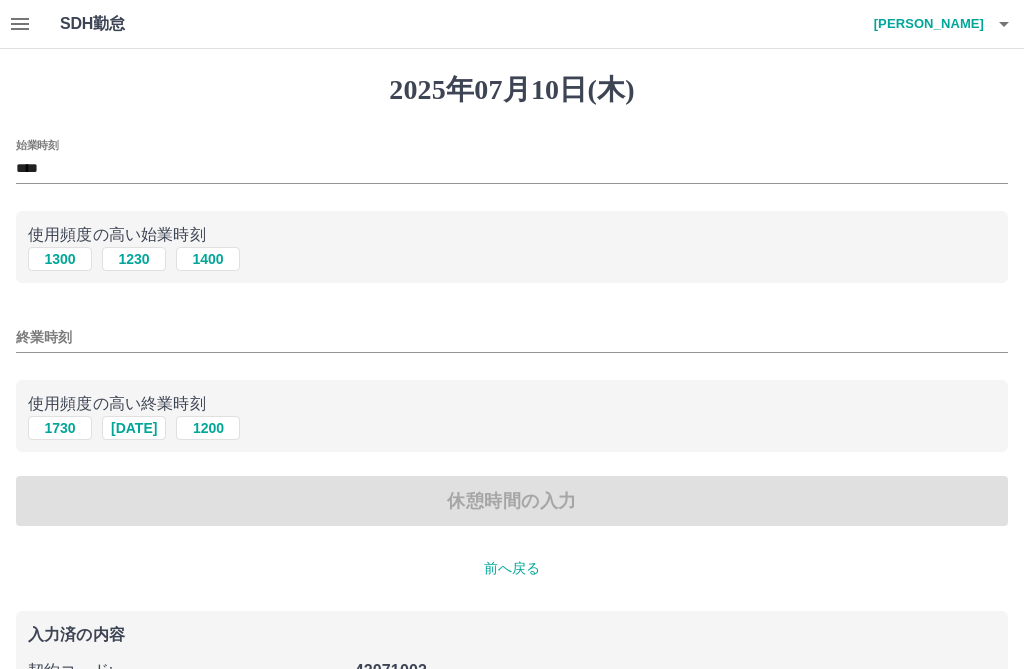 click on "1730" at bounding box center [60, 428] 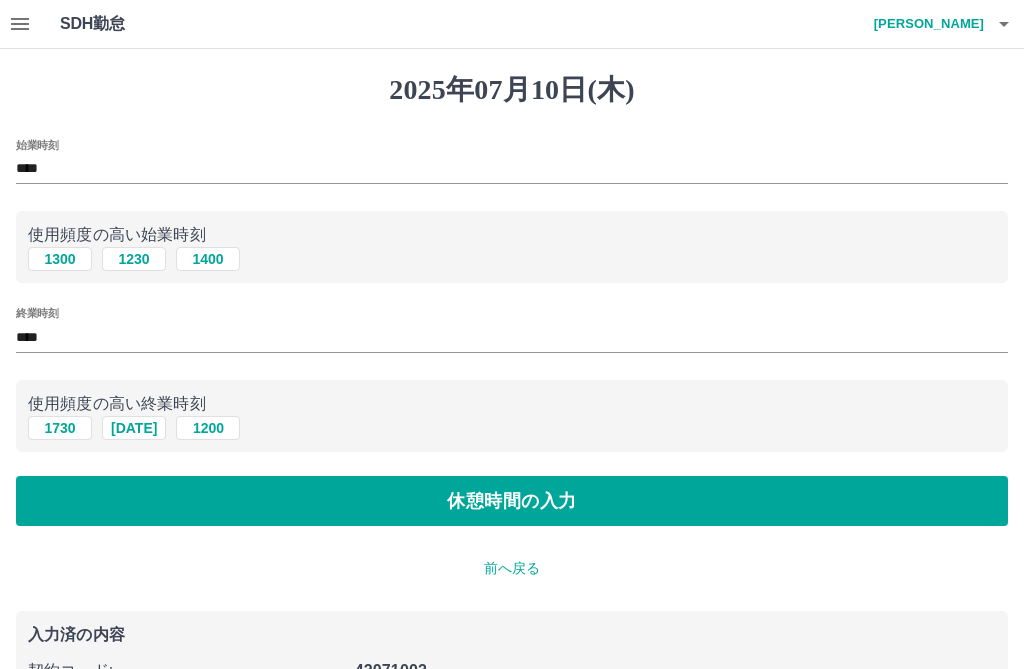 click on "休憩時間の入力" at bounding box center [512, 501] 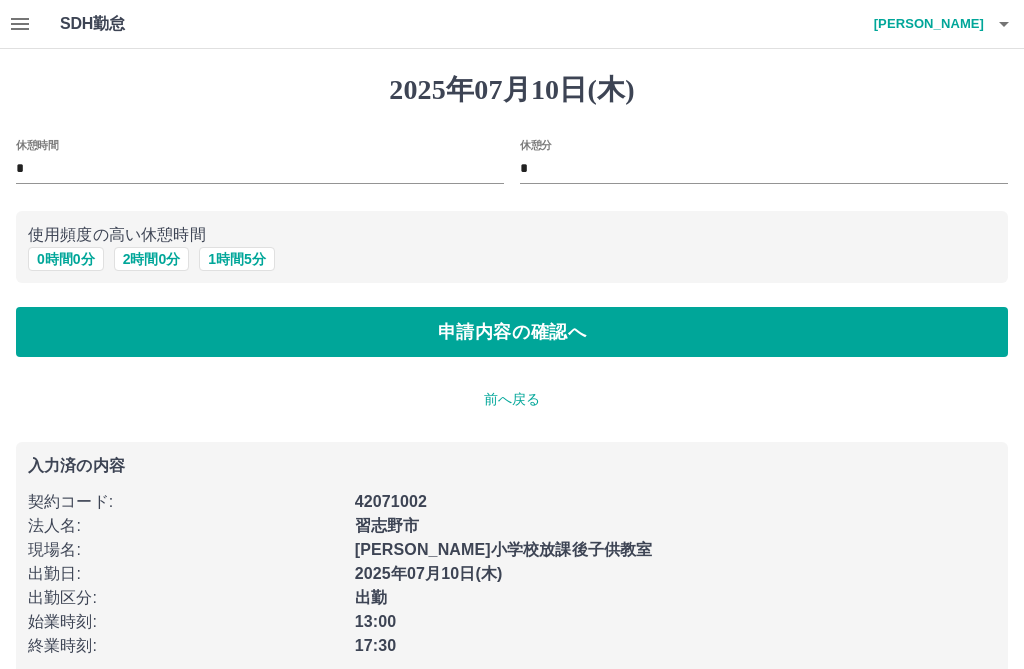 click on "申請内容の確認へ" at bounding box center [512, 332] 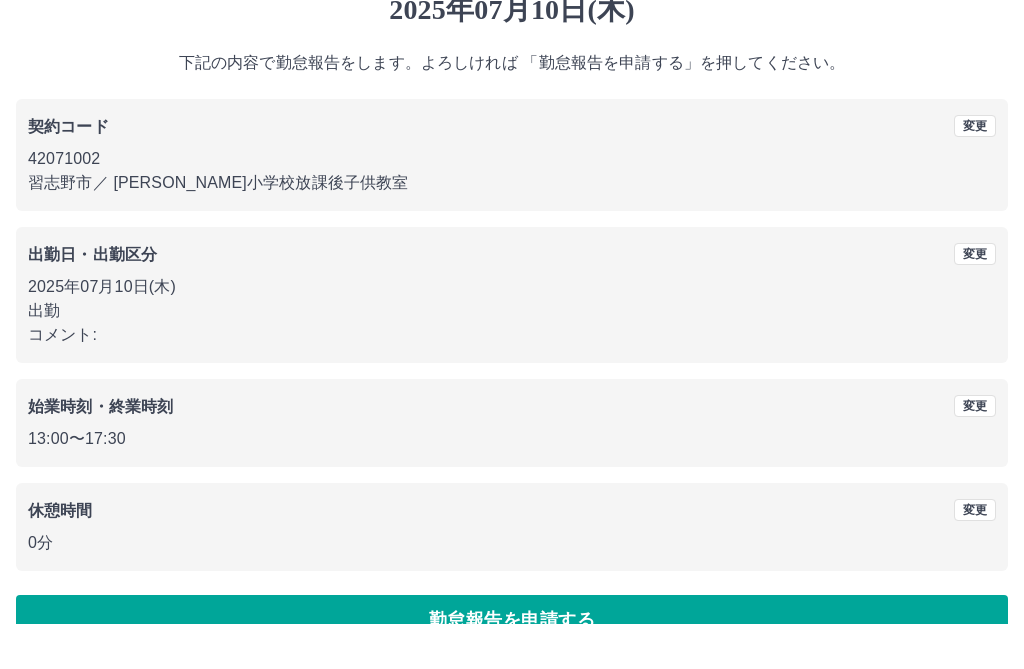 scroll, scrollTop: 79, scrollLeft: 0, axis: vertical 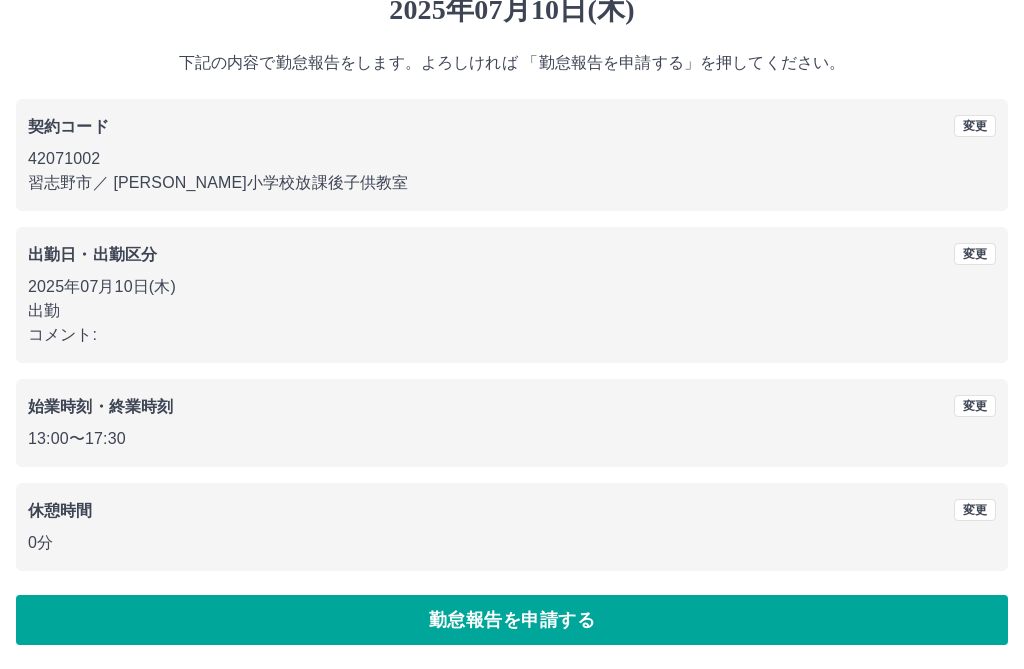 click on "勤怠報告を申請する" at bounding box center [512, 621] 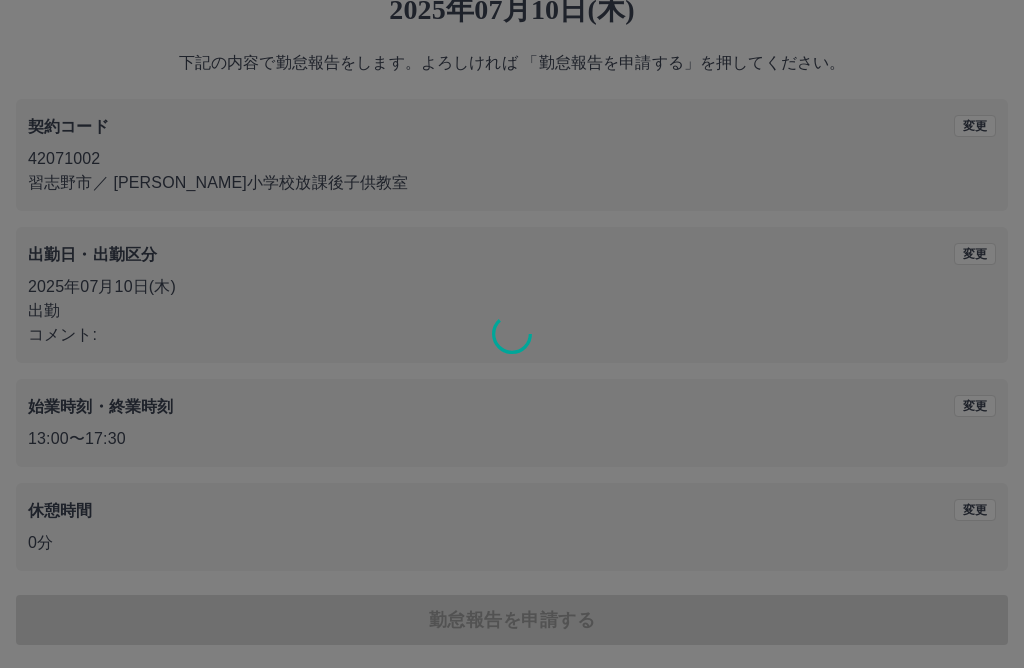 scroll, scrollTop: 0, scrollLeft: 0, axis: both 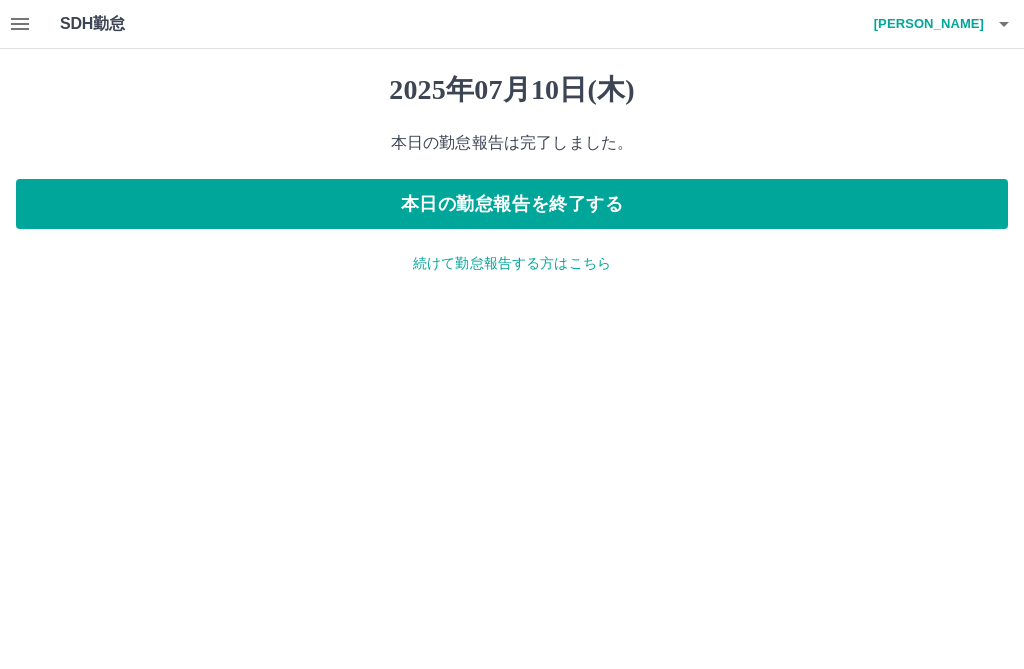 click on "本日の勤怠報告を終了する" at bounding box center (512, 204) 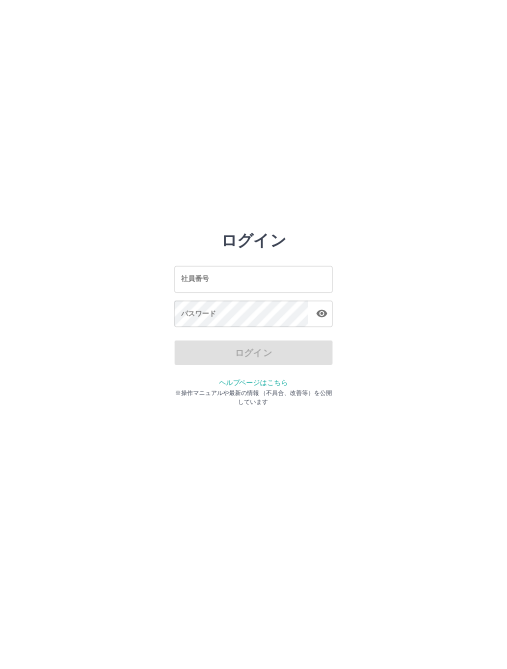 scroll, scrollTop: 0, scrollLeft: 0, axis: both 